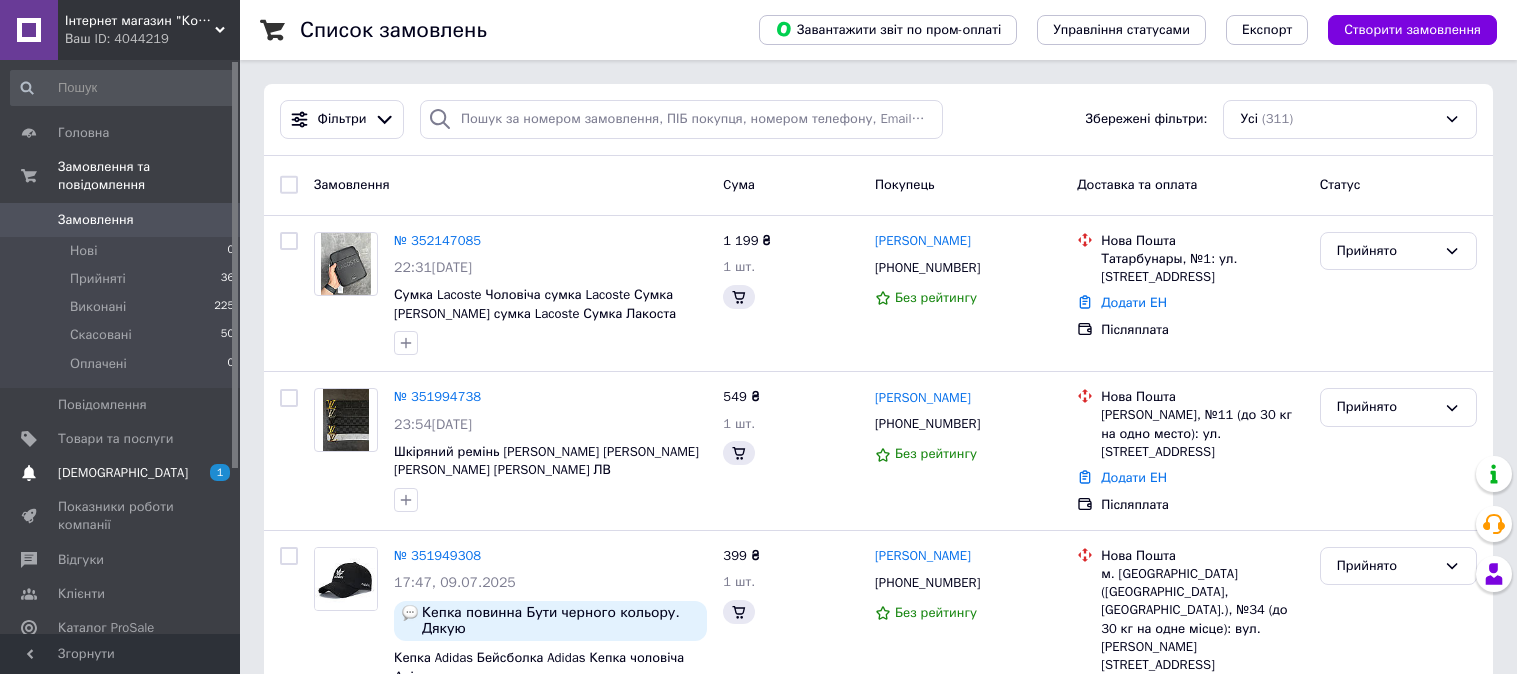 click on "[DEMOGRAPHIC_DATA]" at bounding box center [123, 473] 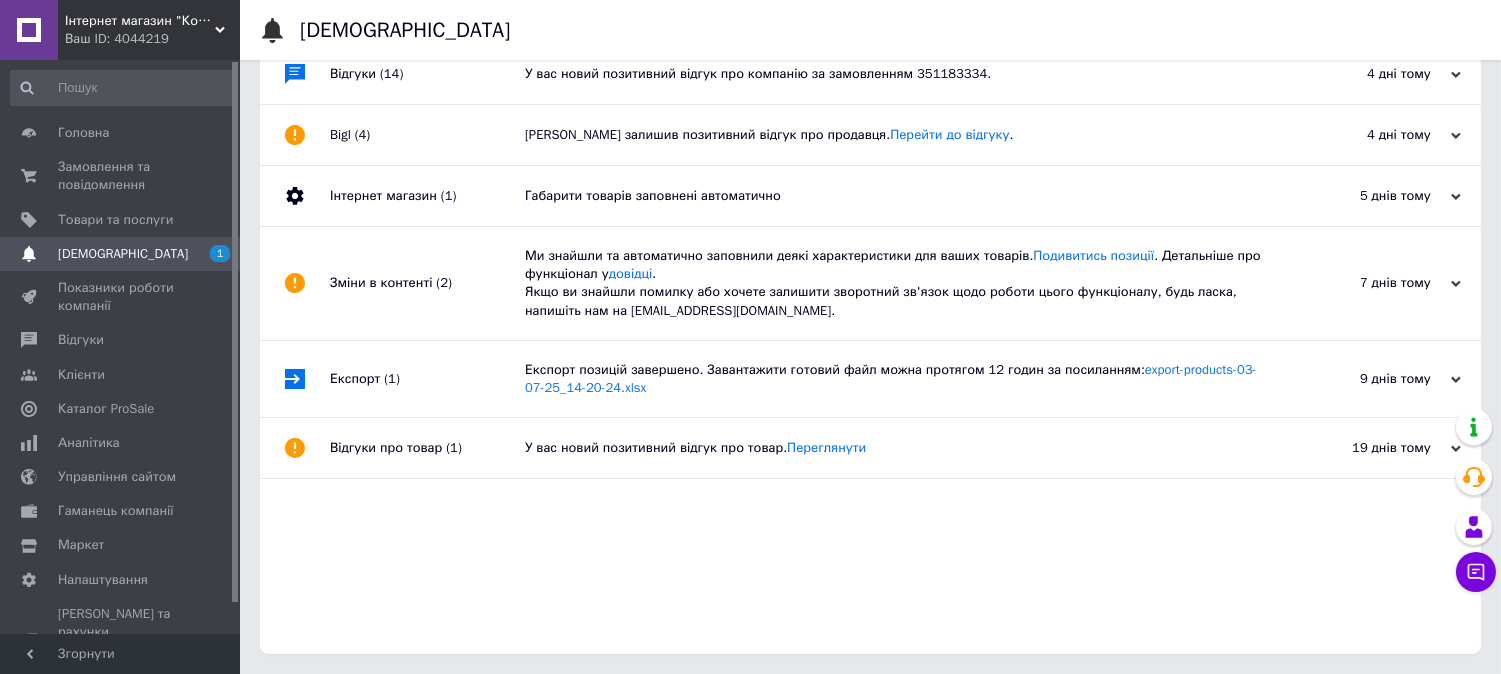 scroll, scrollTop: 0, scrollLeft: 0, axis: both 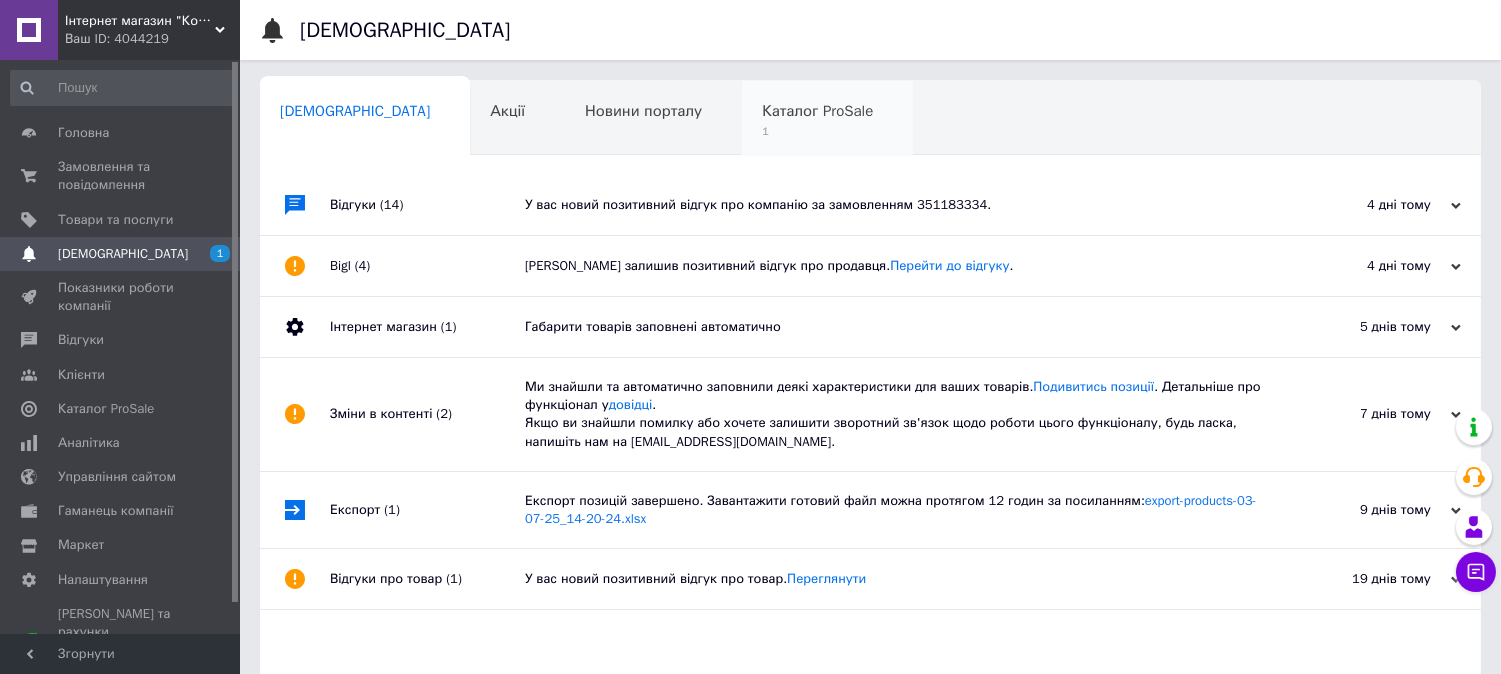 click on "1" at bounding box center (817, 131) 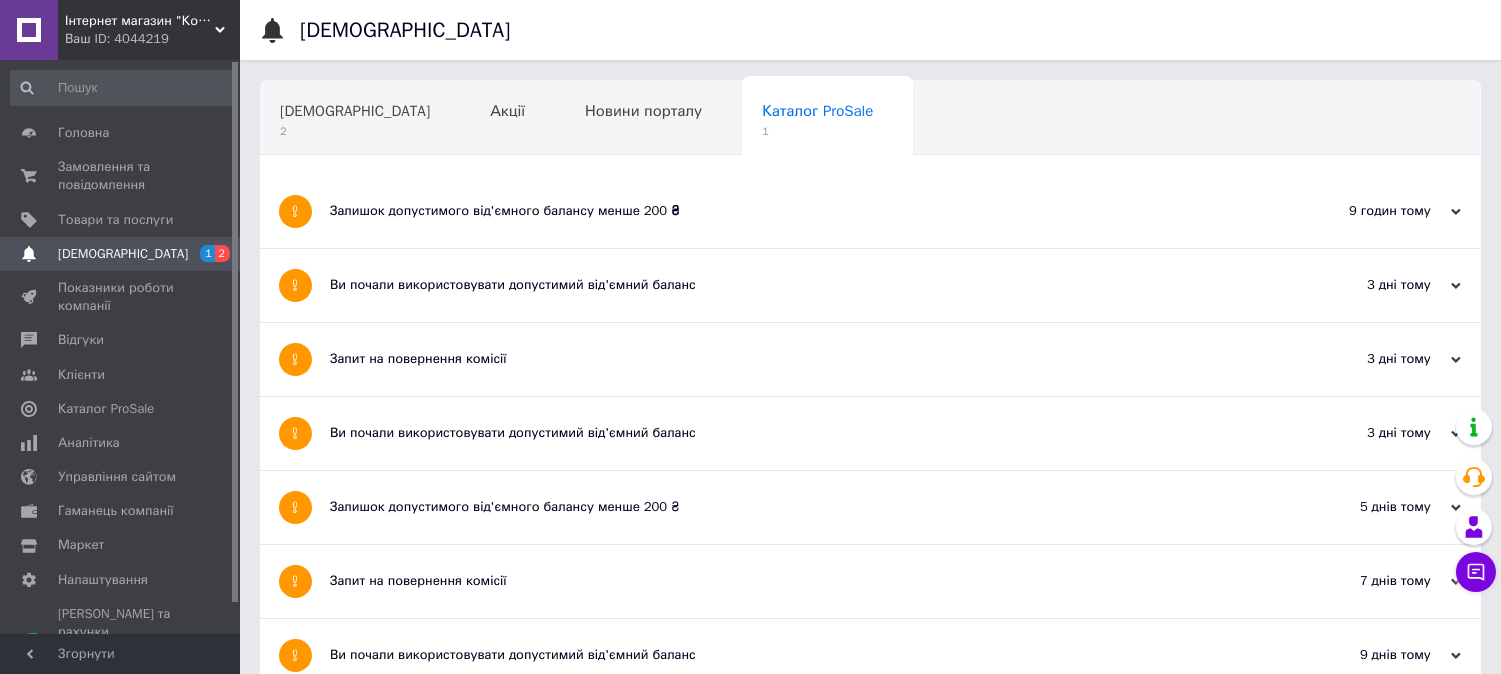 click on "Залишок допустимого від'ємного балансу менше 200 ₴" at bounding box center (795, 211) 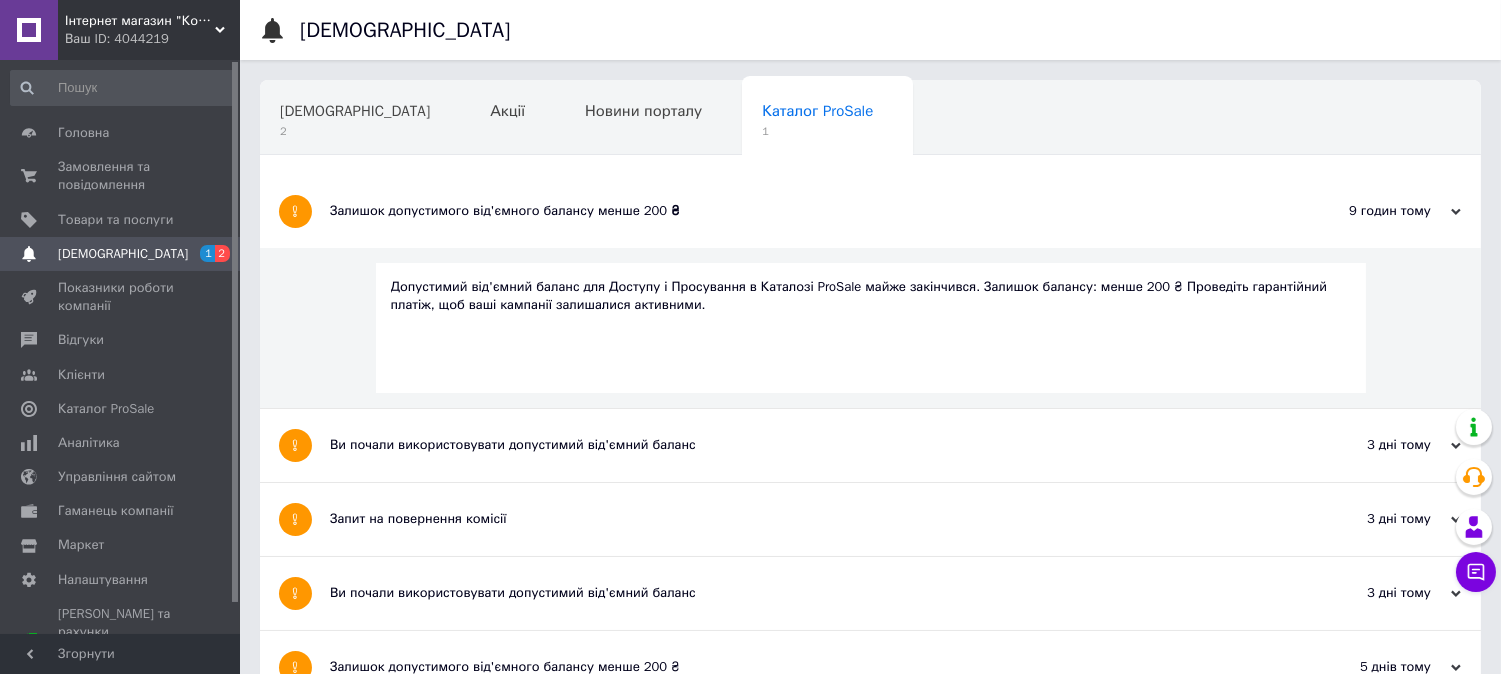 click on "Залишок допустимого від'ємного балансу менше 200 ₴" at bounding box center [795, 211] 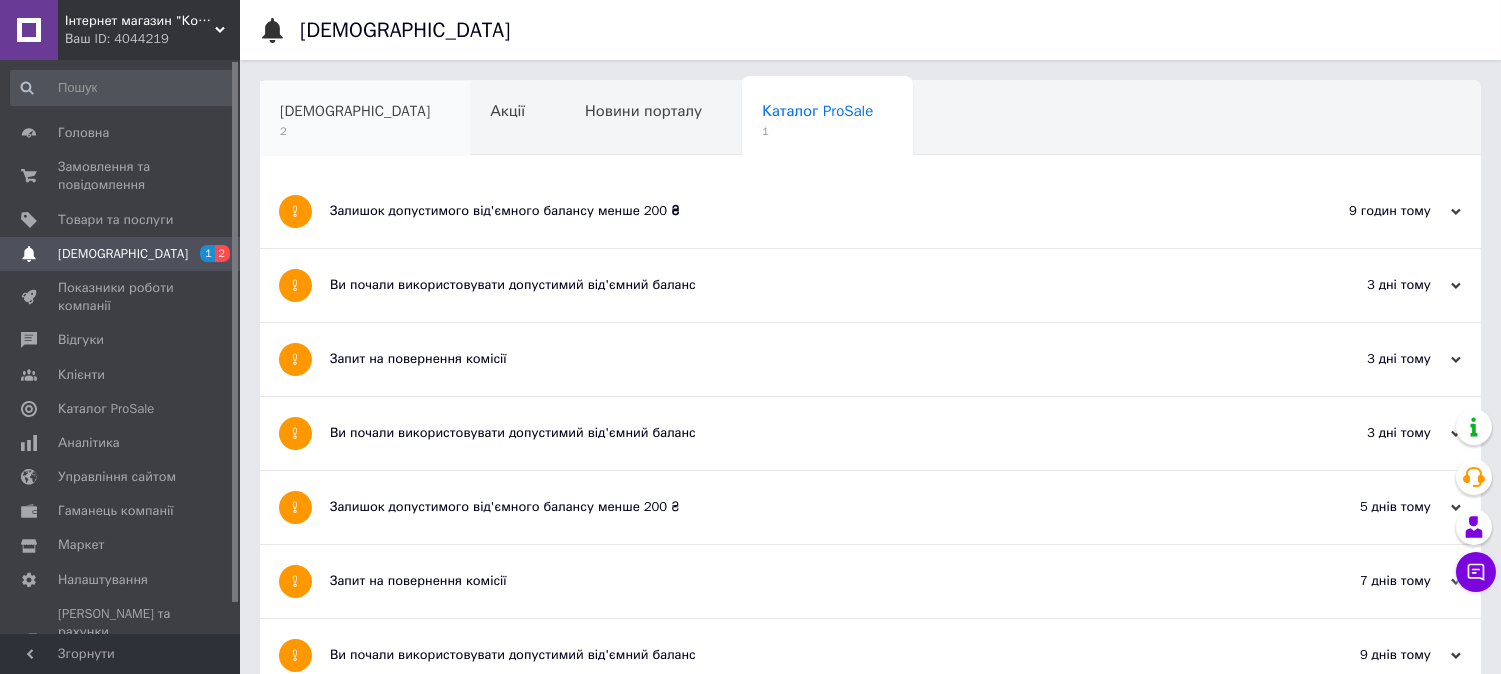 click on "2" at bounding box center [355, 131] 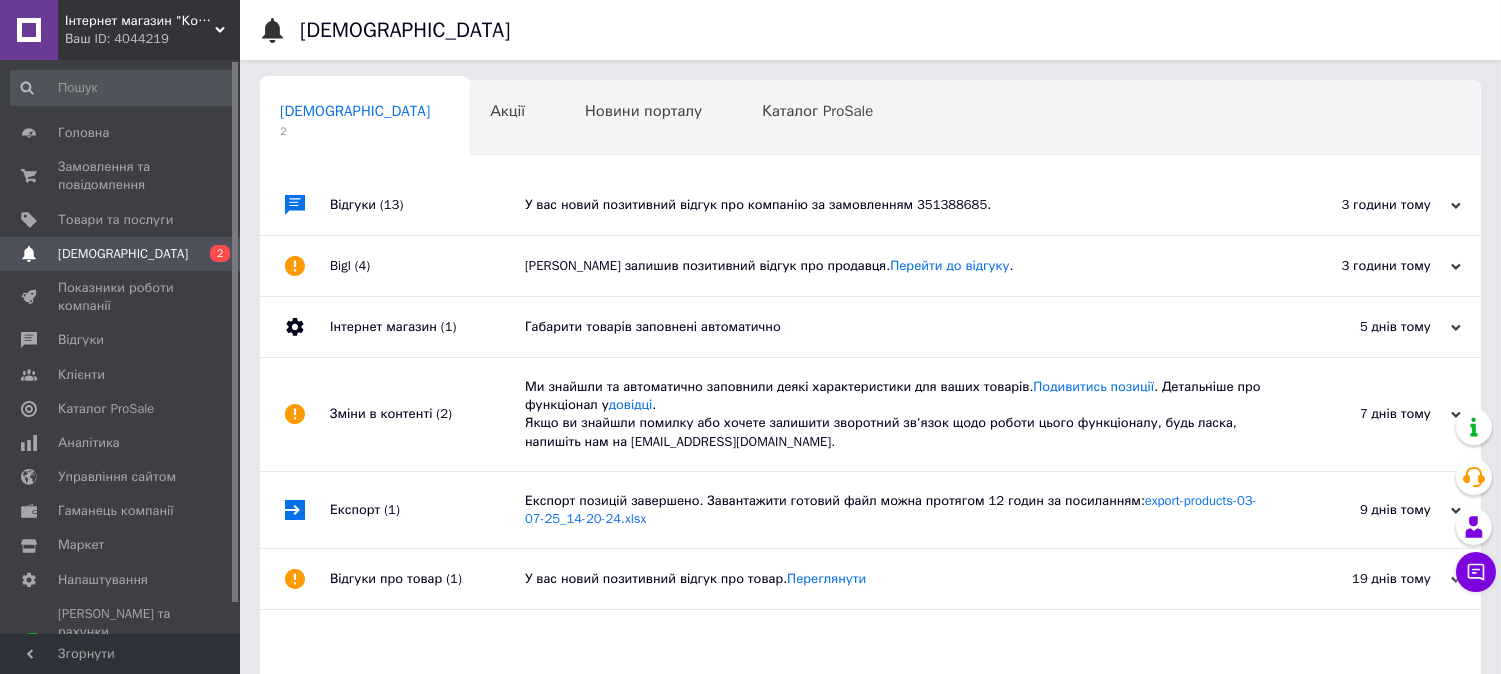 click on "У вас новий позитивний відгук про компанію за замовленням 351388685." at bounding box center [893, 205] 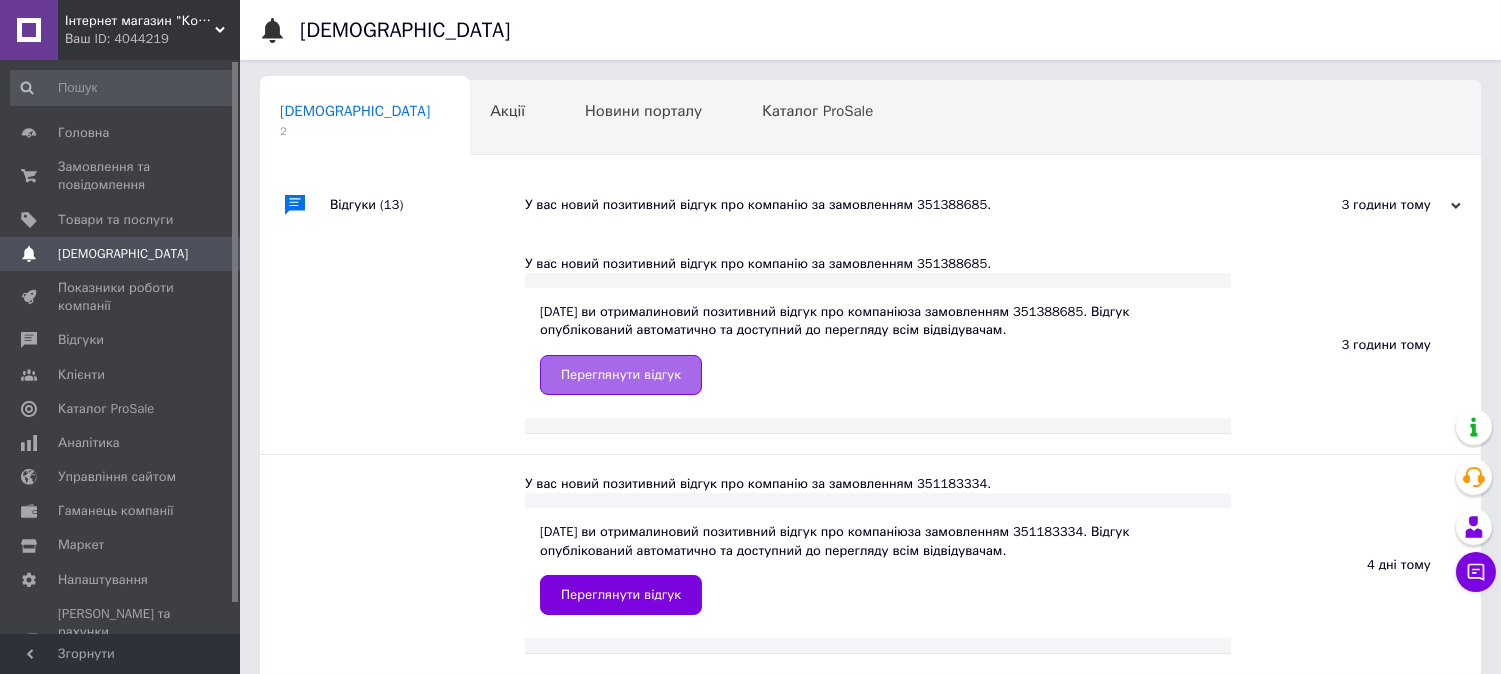 click on "Переглянути відгук" at bounding box center [621, 375] 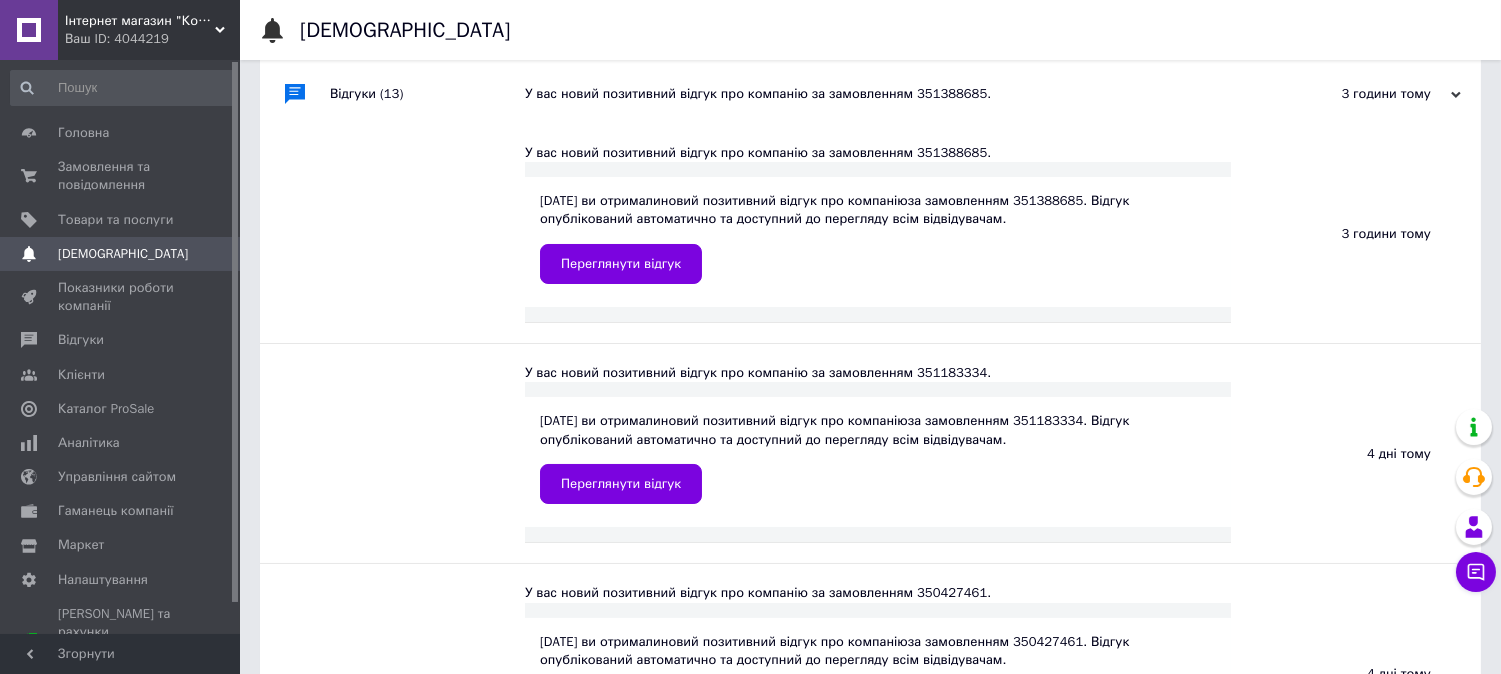 scroll, scrollTop: 0, scrollLeft: 0, axis: both 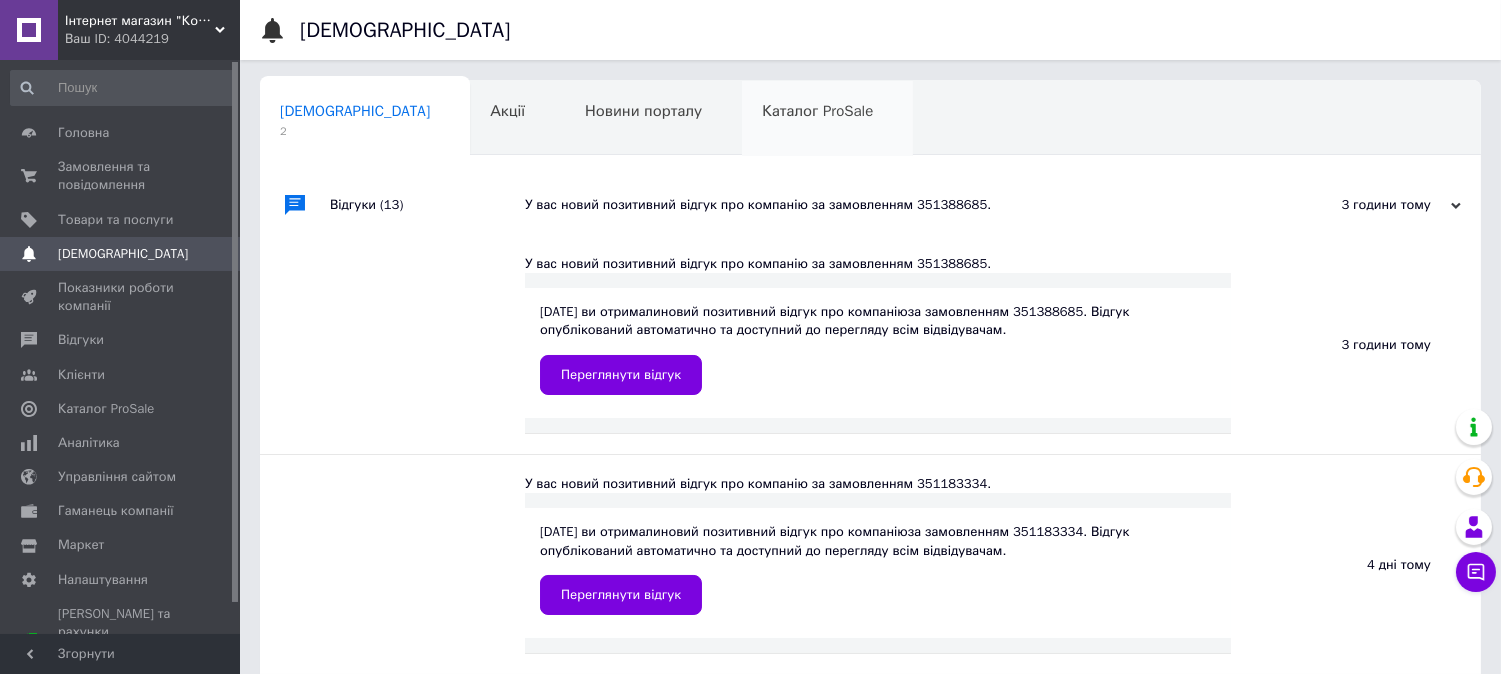 click on "Каталог ProSale" at bounding box center [817, 111] 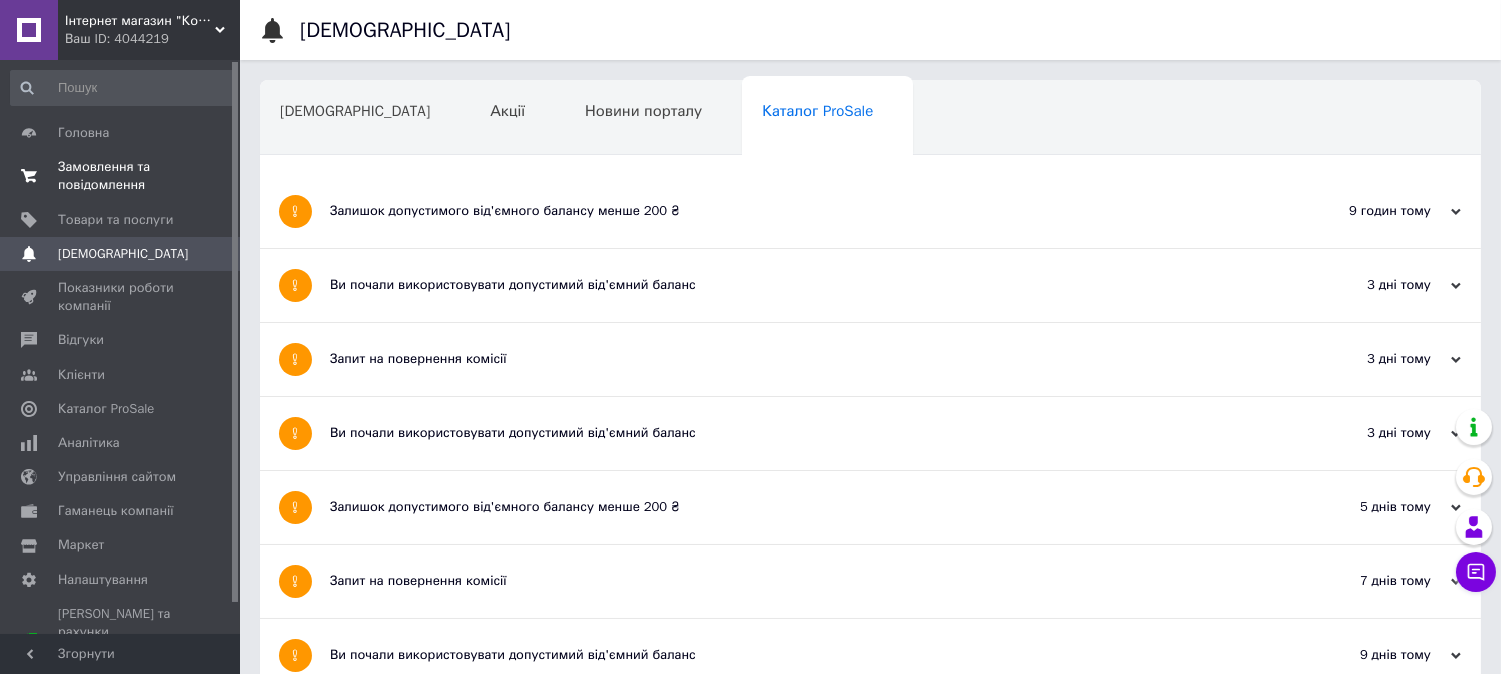 click on "Замовлення та повідомлення" at bounding box center [121, 176] 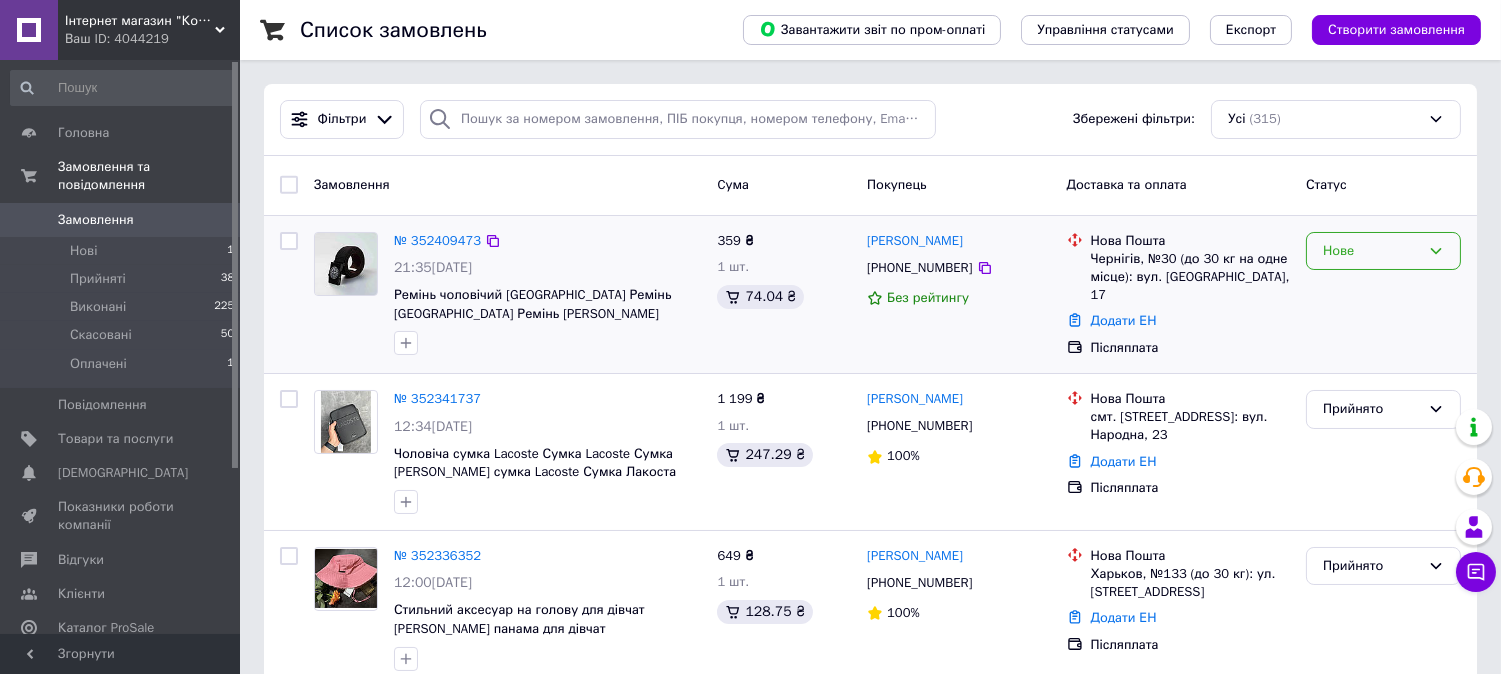 click on "Нове" at bounding box center [1371, 251] 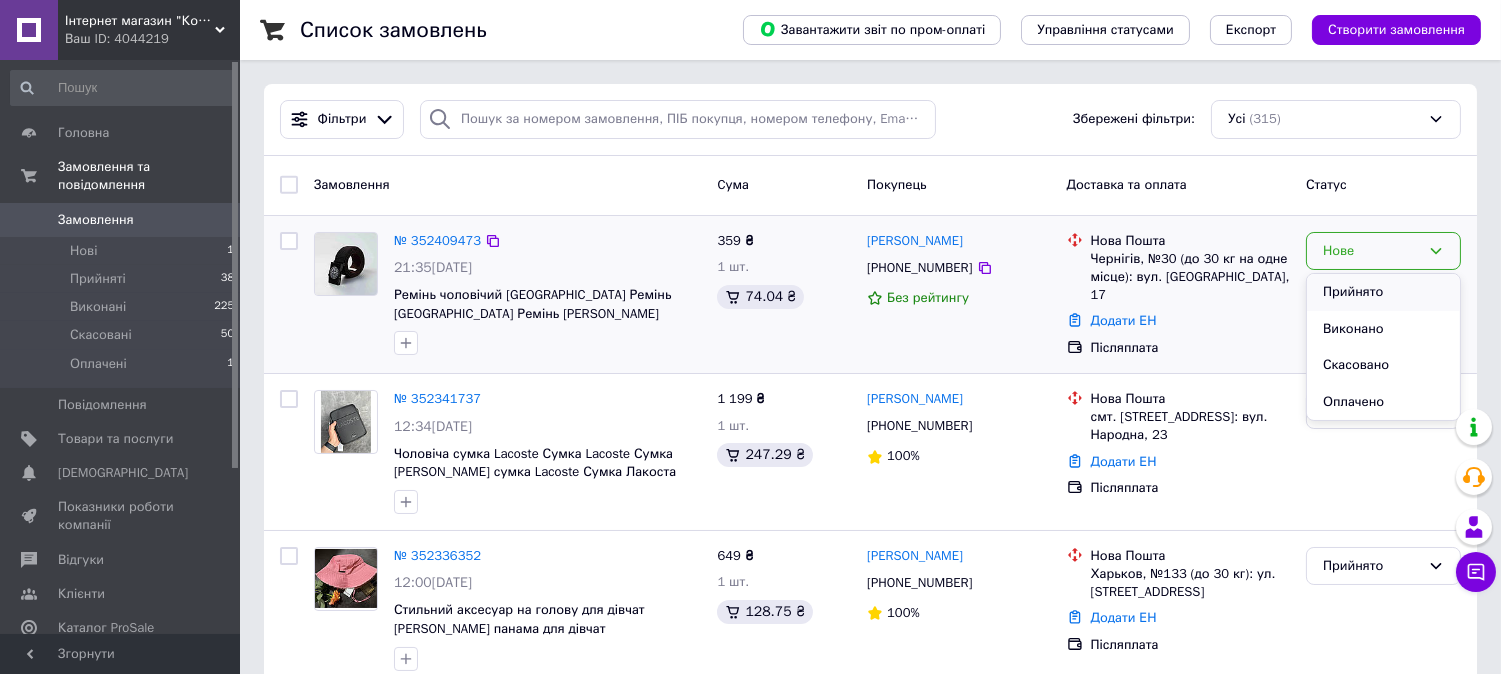 click on "Прийнято" at bounding box center (1383, 292) 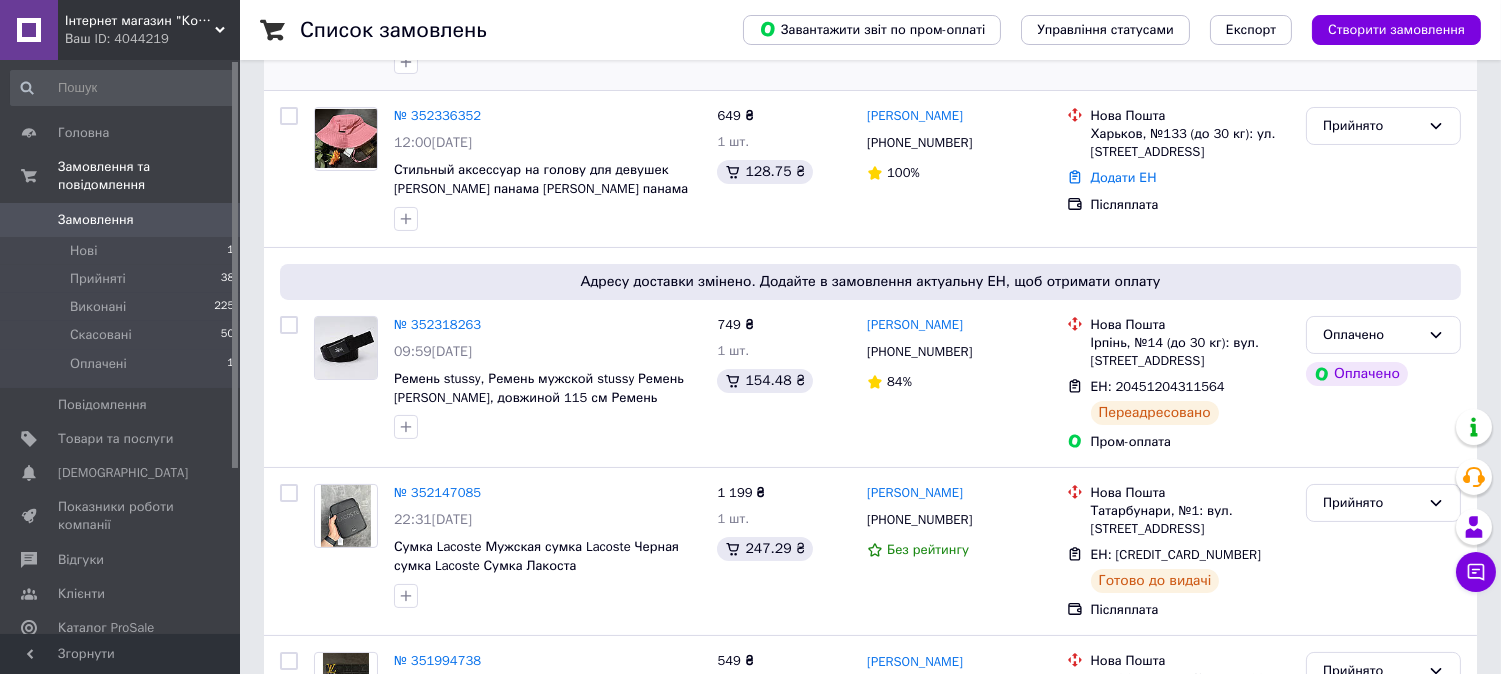 scroll, scrollTop: 444, scrollLeft: 0, axis: vertical 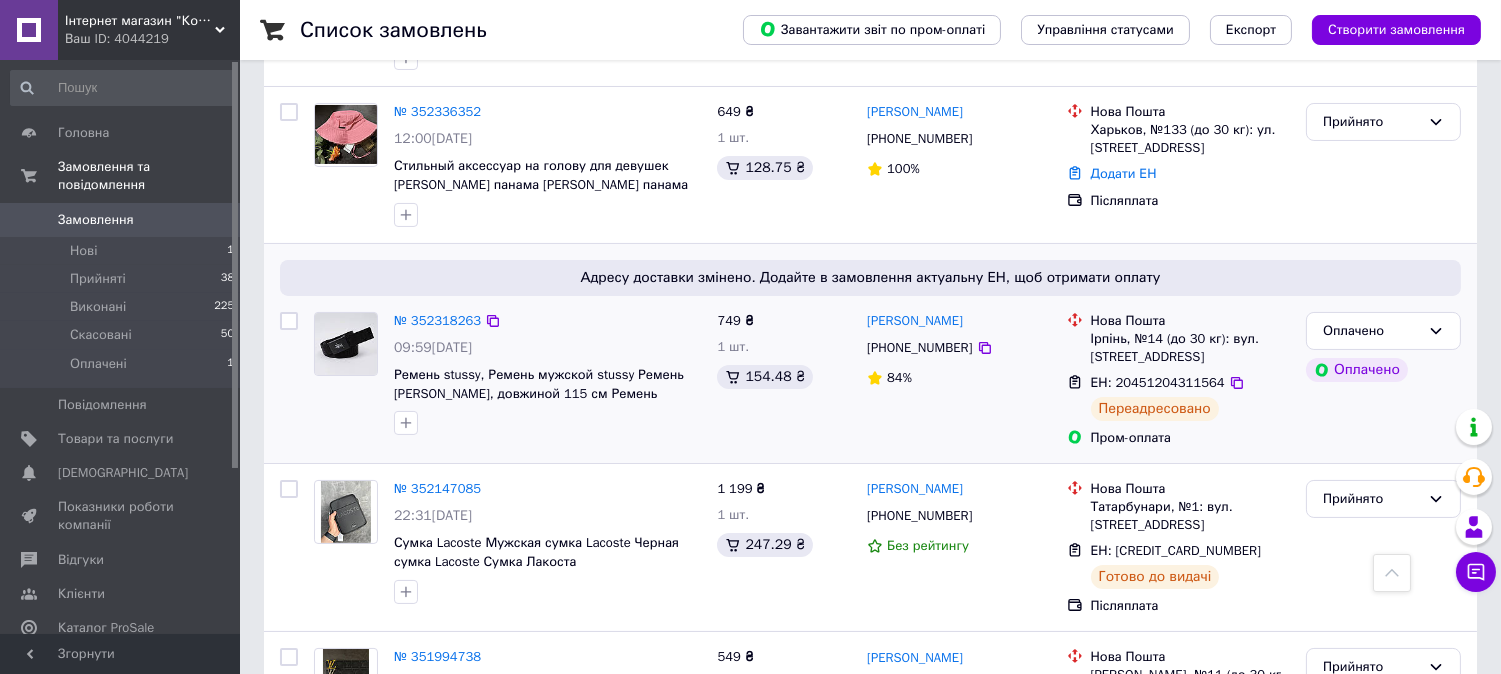 click on "Переадресовано" at bounding box center (1155, 409) 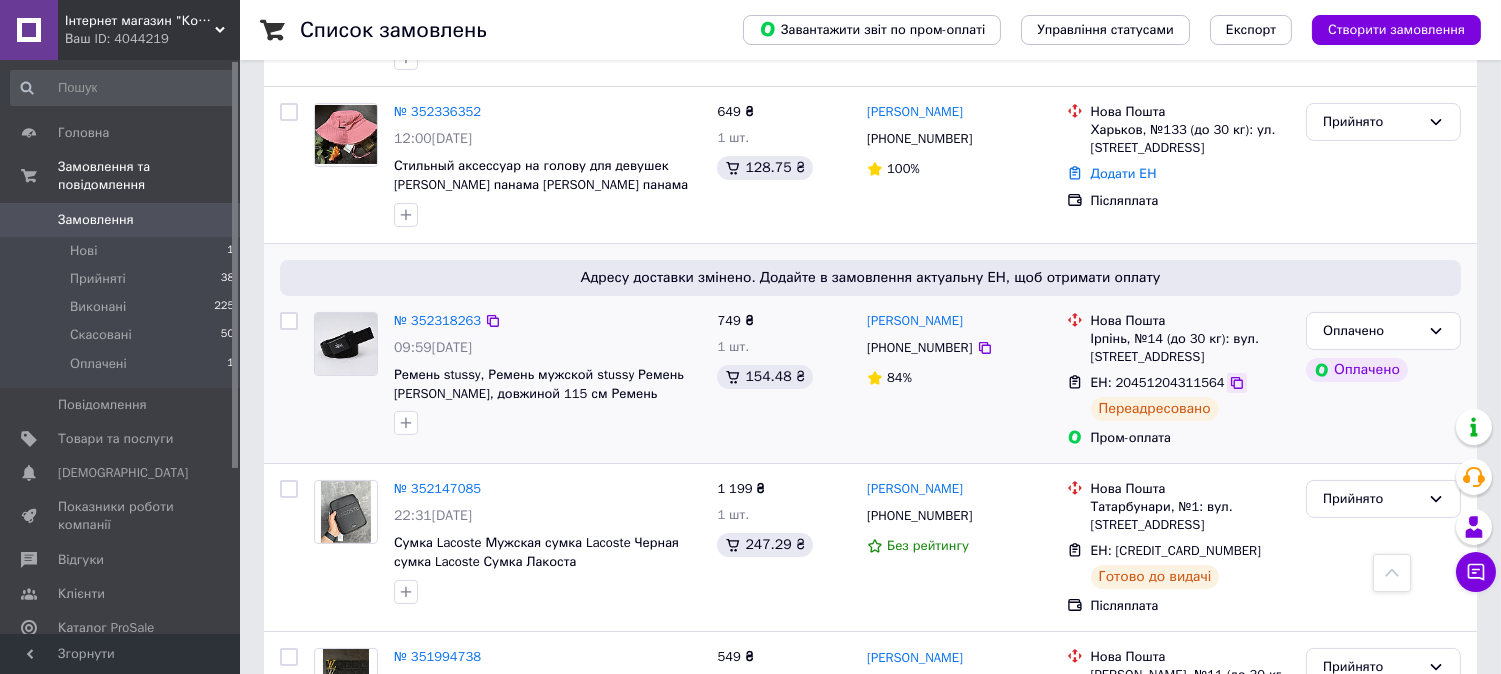 click 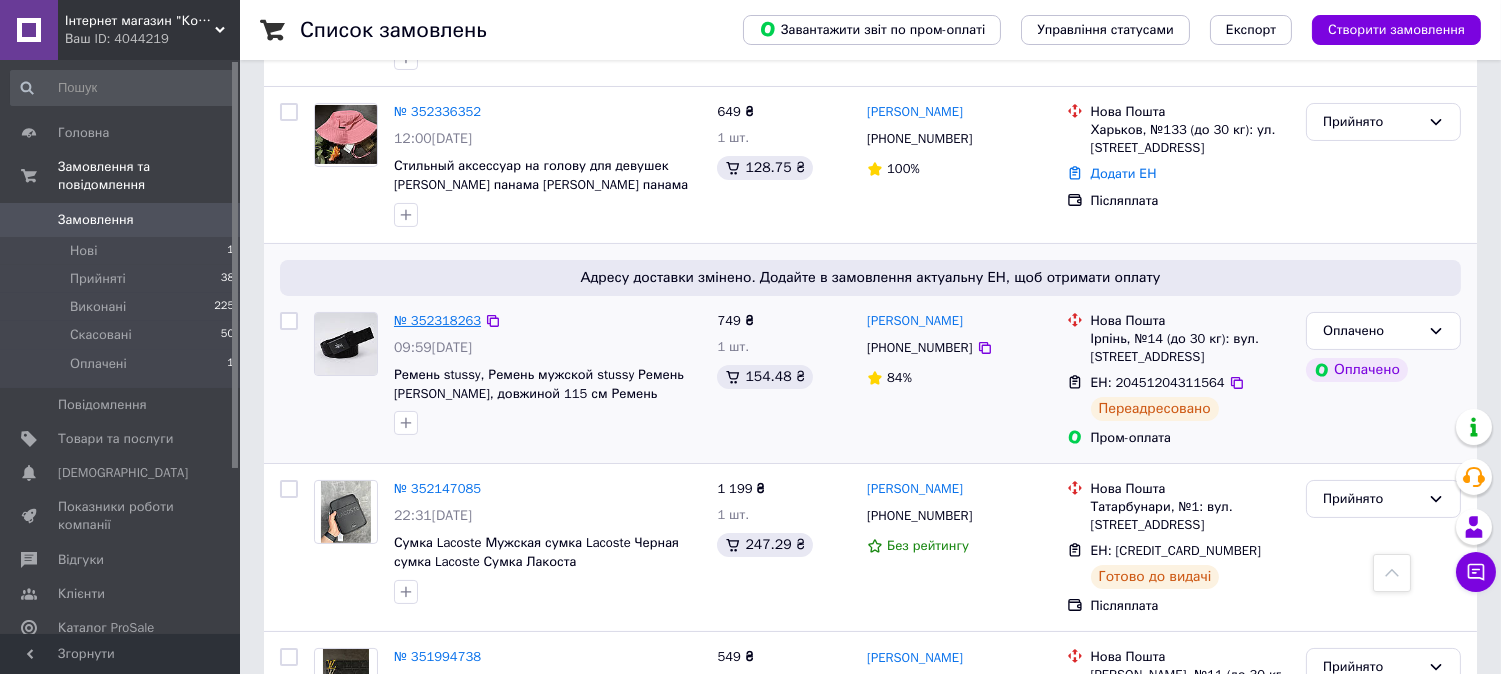 click on "№ 352318263" at bounding box center (437, 320) 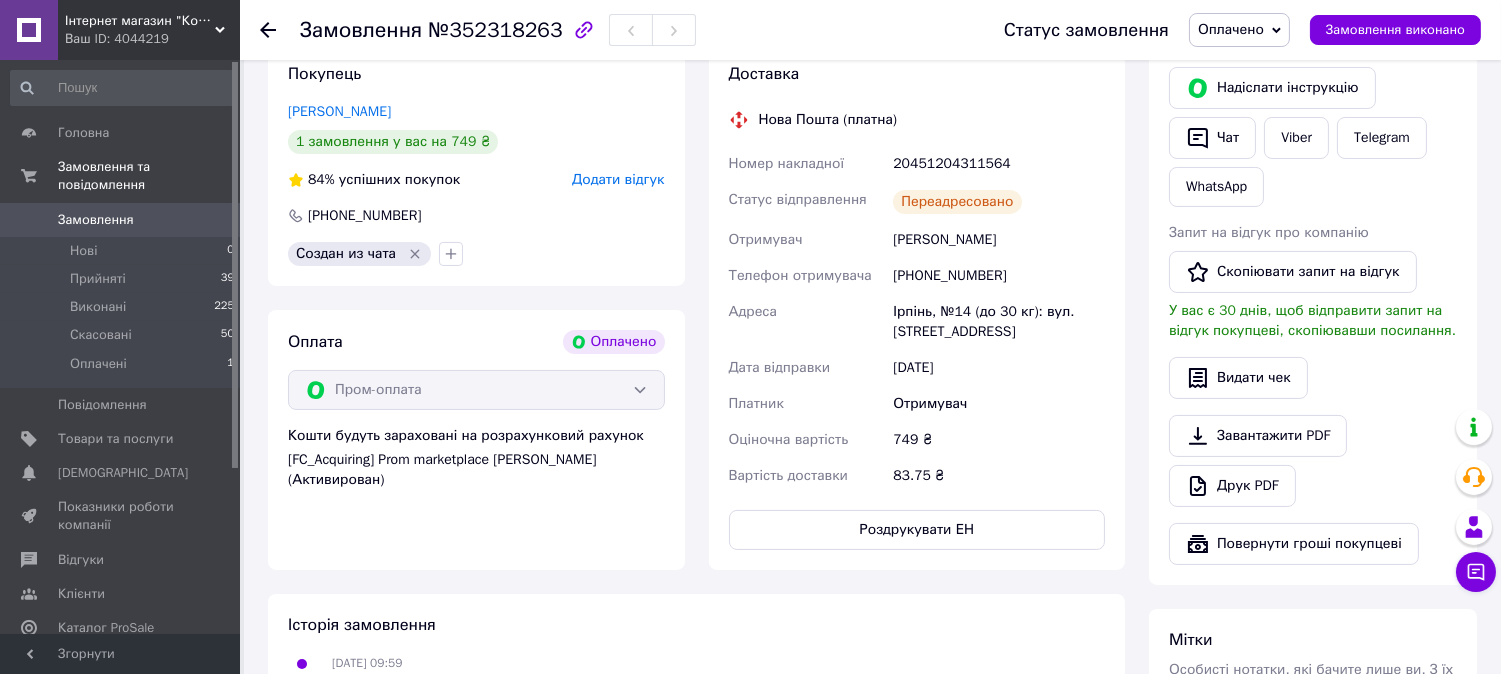 scroll, scrollTop: 444, scrollLeft: 0, axis: vertical 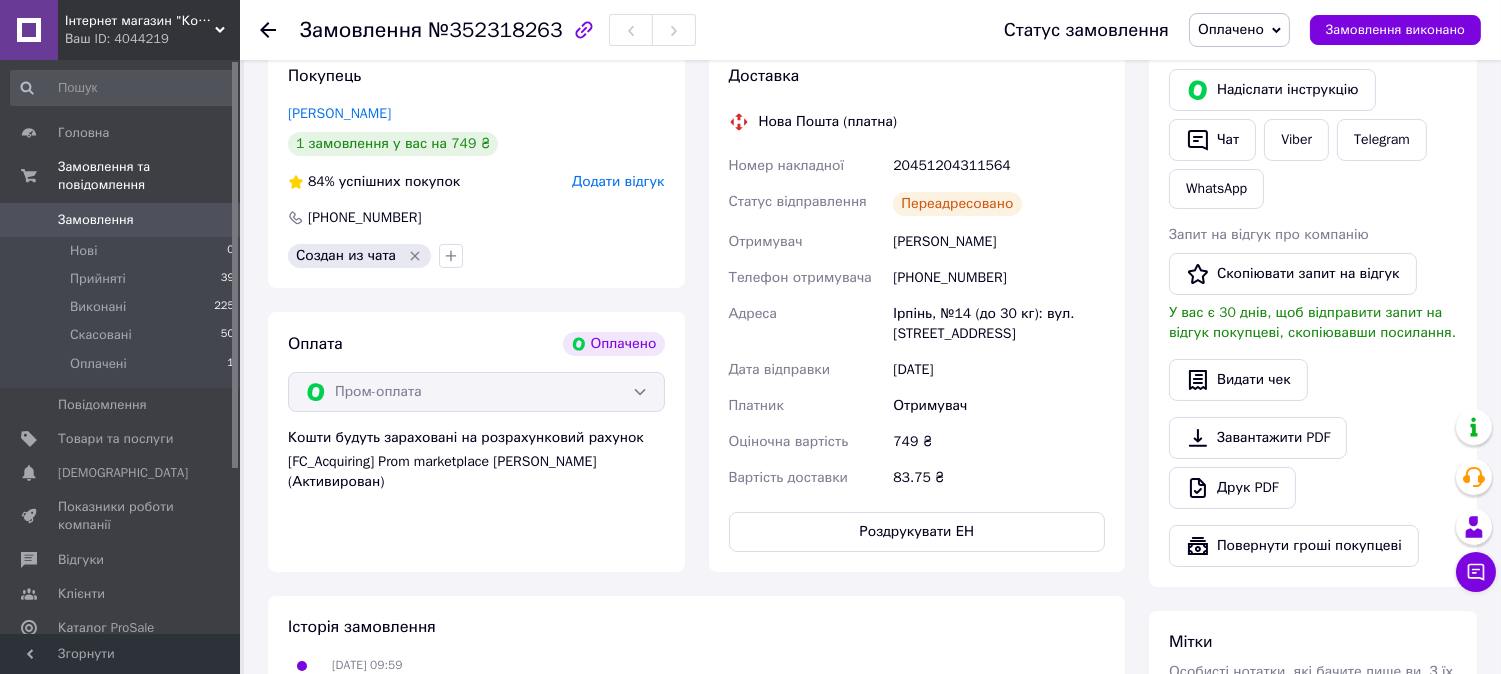 click on "Переадресовано" at bounding box center [957, 204] 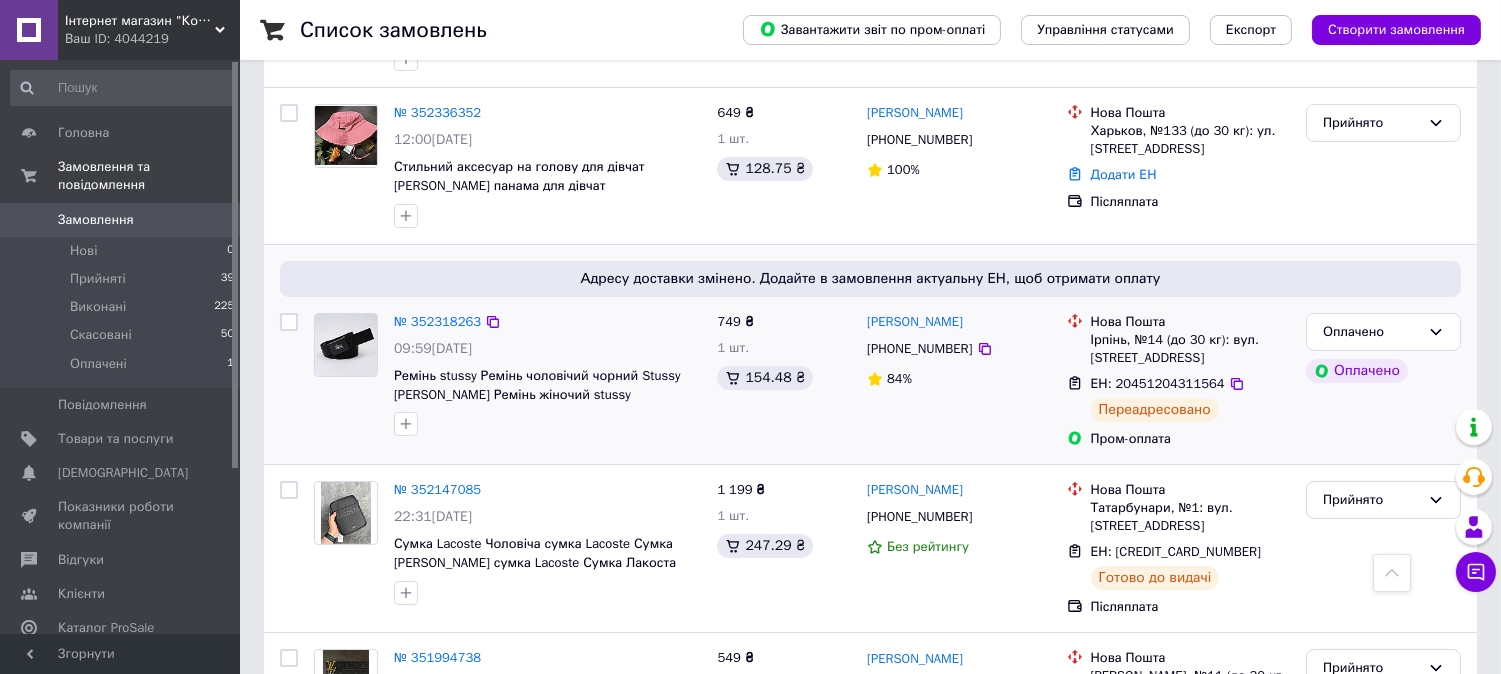 scroll, scrollTop: 444, scrollLeft: 0, axis: vertical 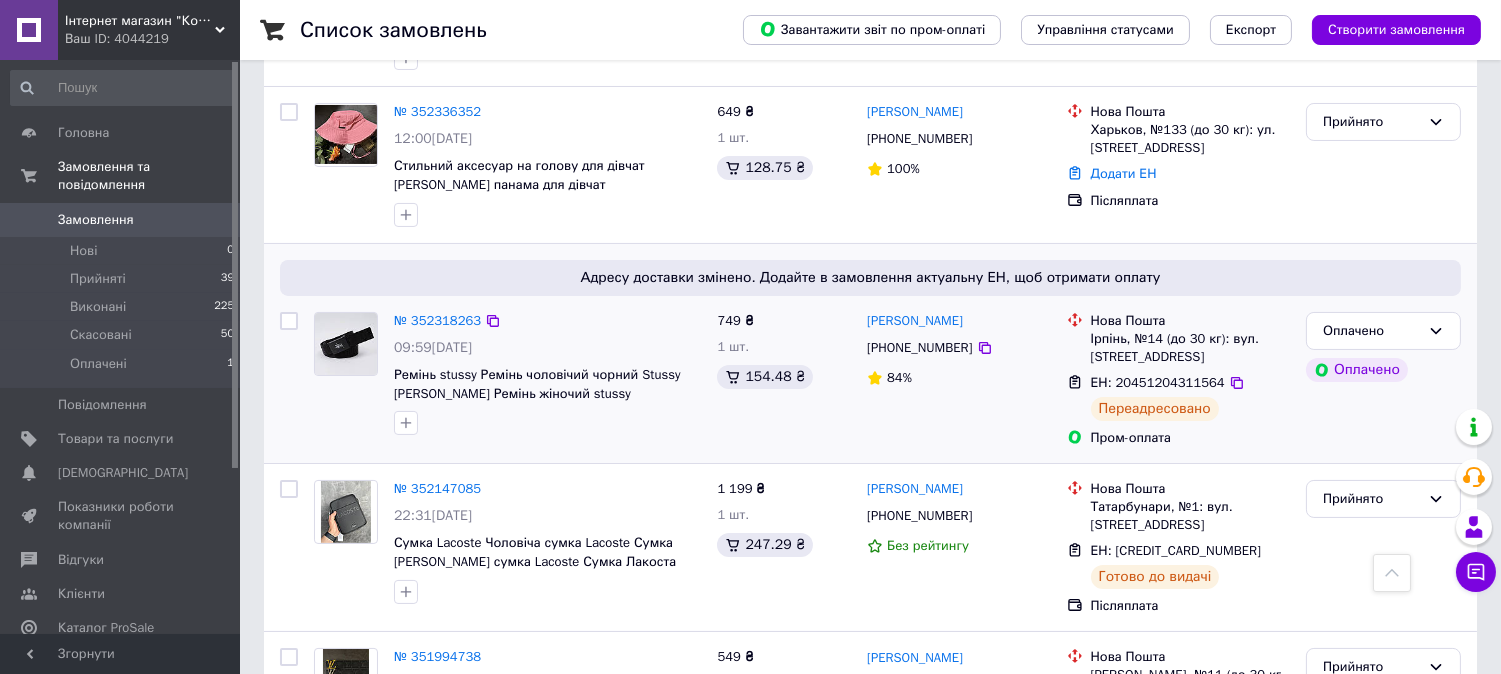 drag, startPoint x: 640, startPoint y: 313, endPoint x: 606, endPoint y: 316, distance: 34.132095 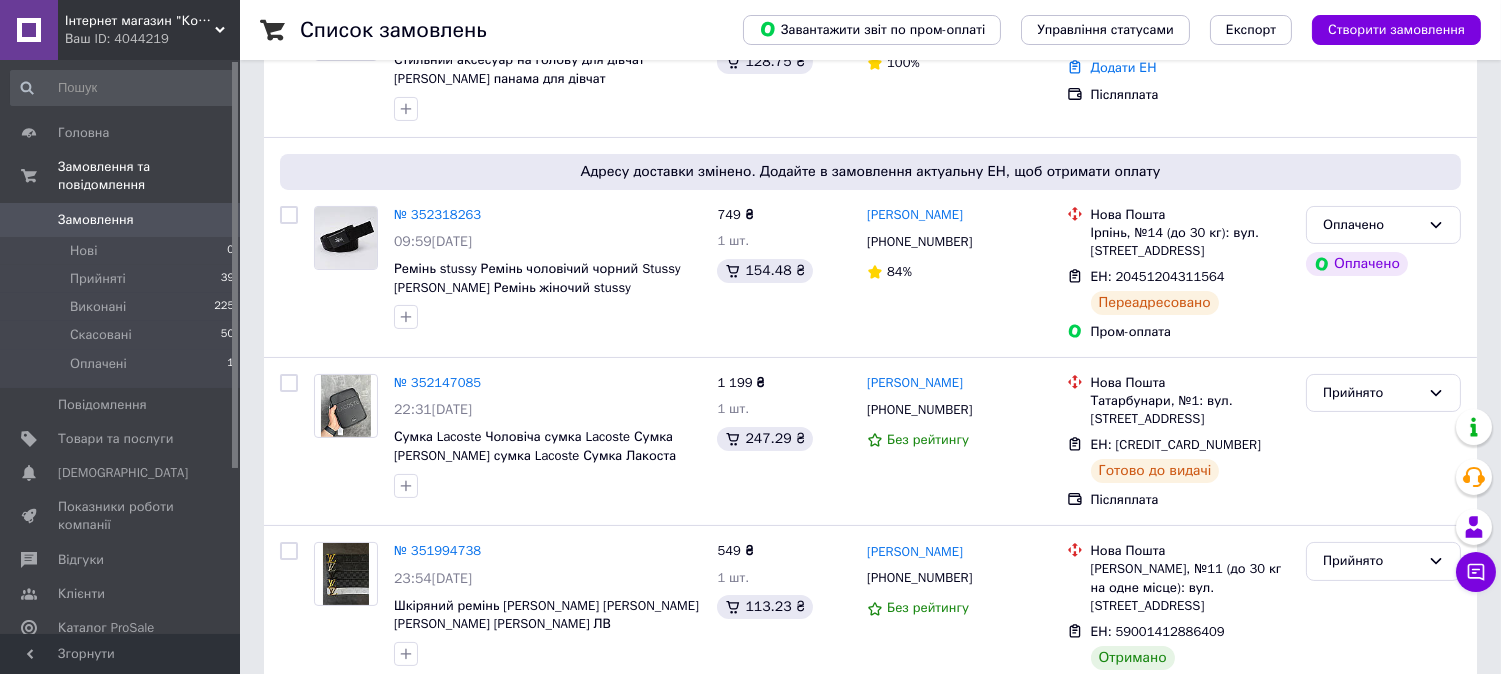 scroll, scrollTop: 555, scrollLeft: 0, axis: vertical 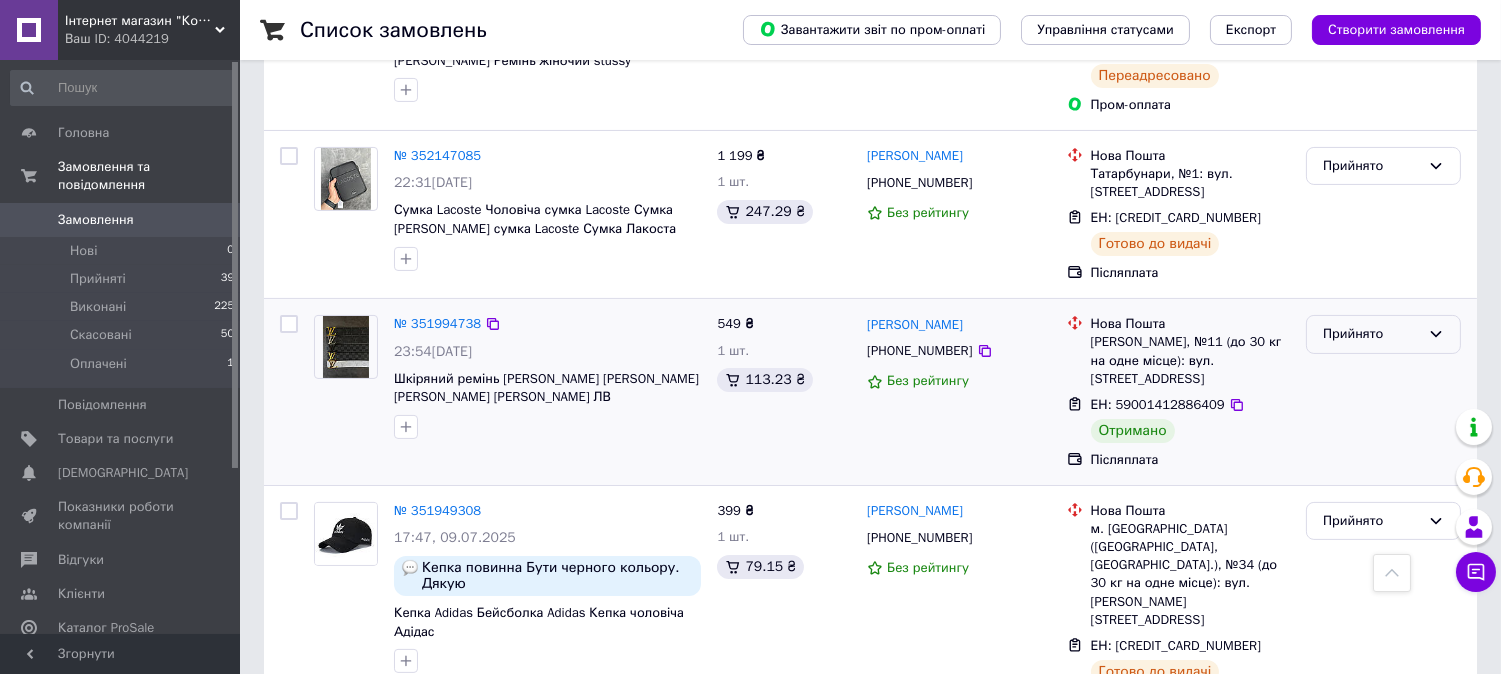 click on "Прийнято" at bounding box center (1371, 334) 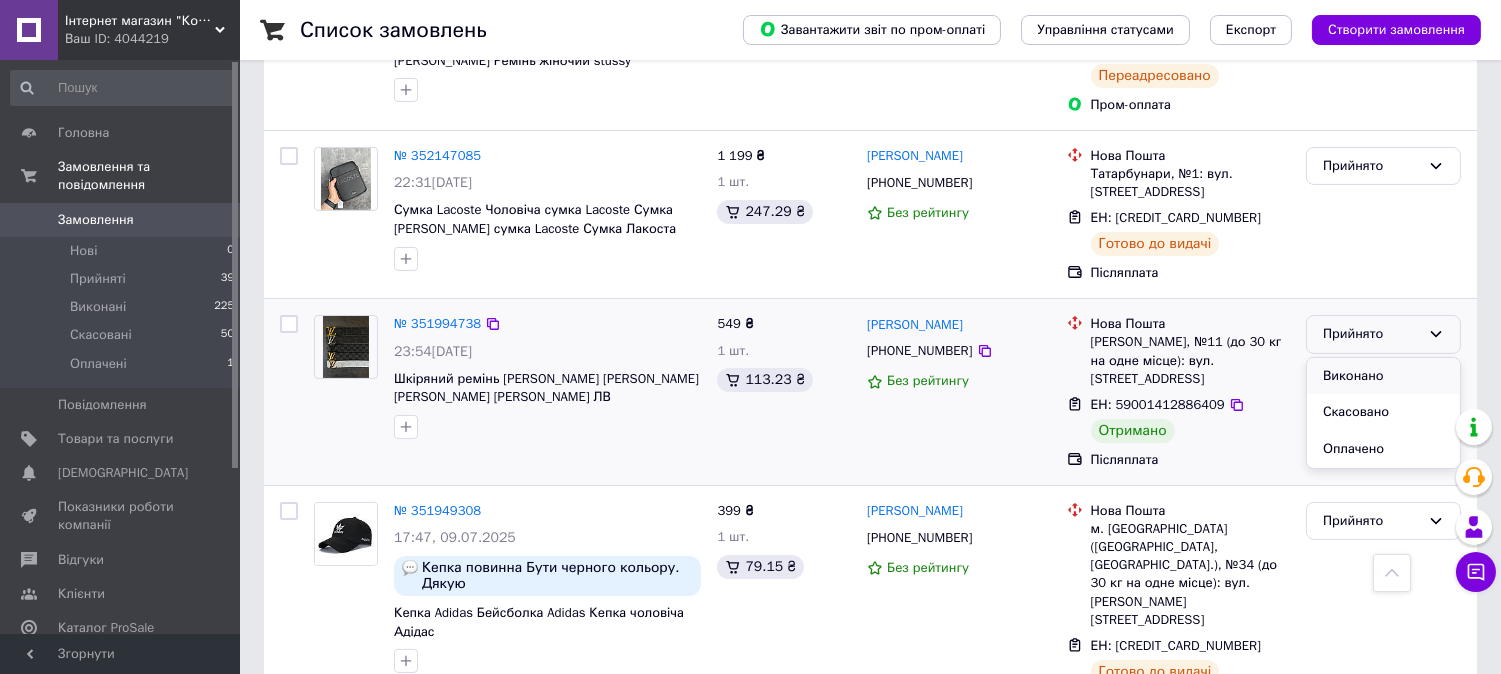 click on "Виконано" at bounding box center [1383, 376] 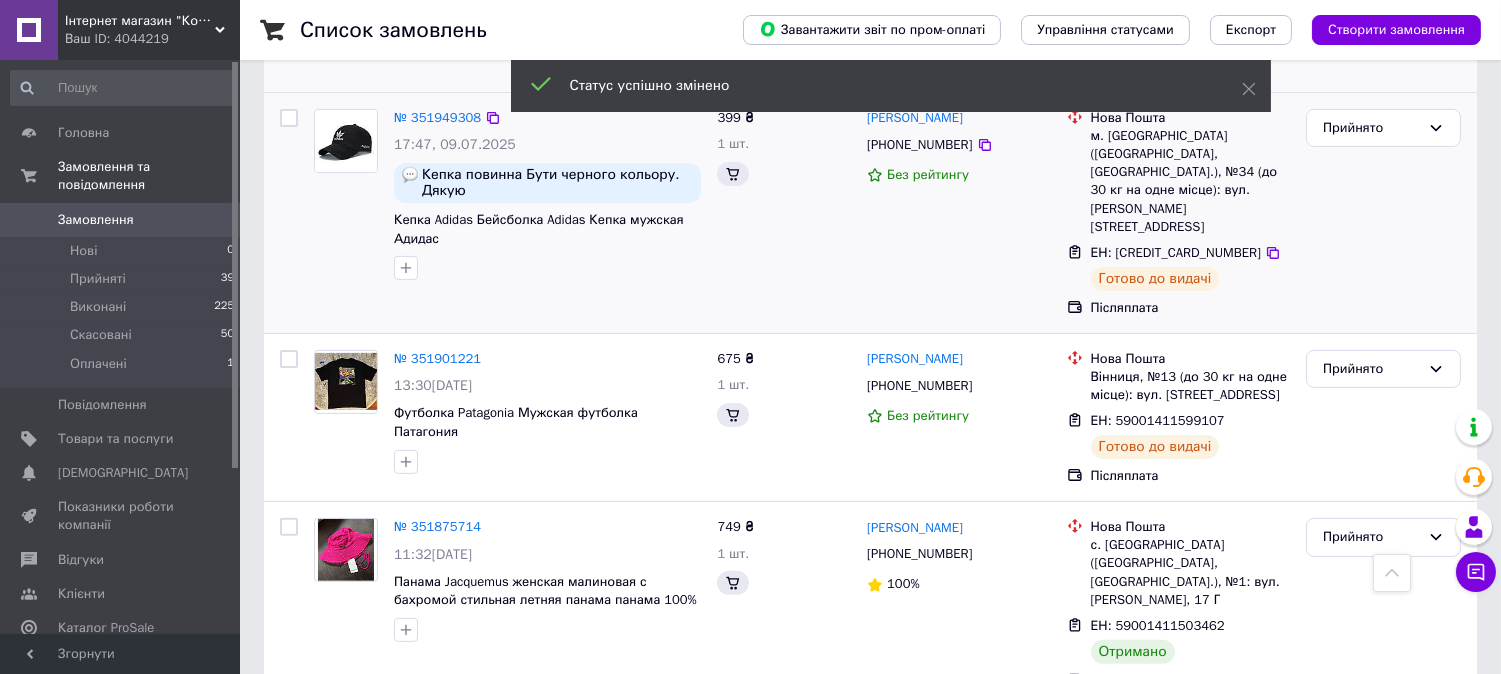 scroll, scrollTop: 1222, scrollLeft: 0, axis: vertical 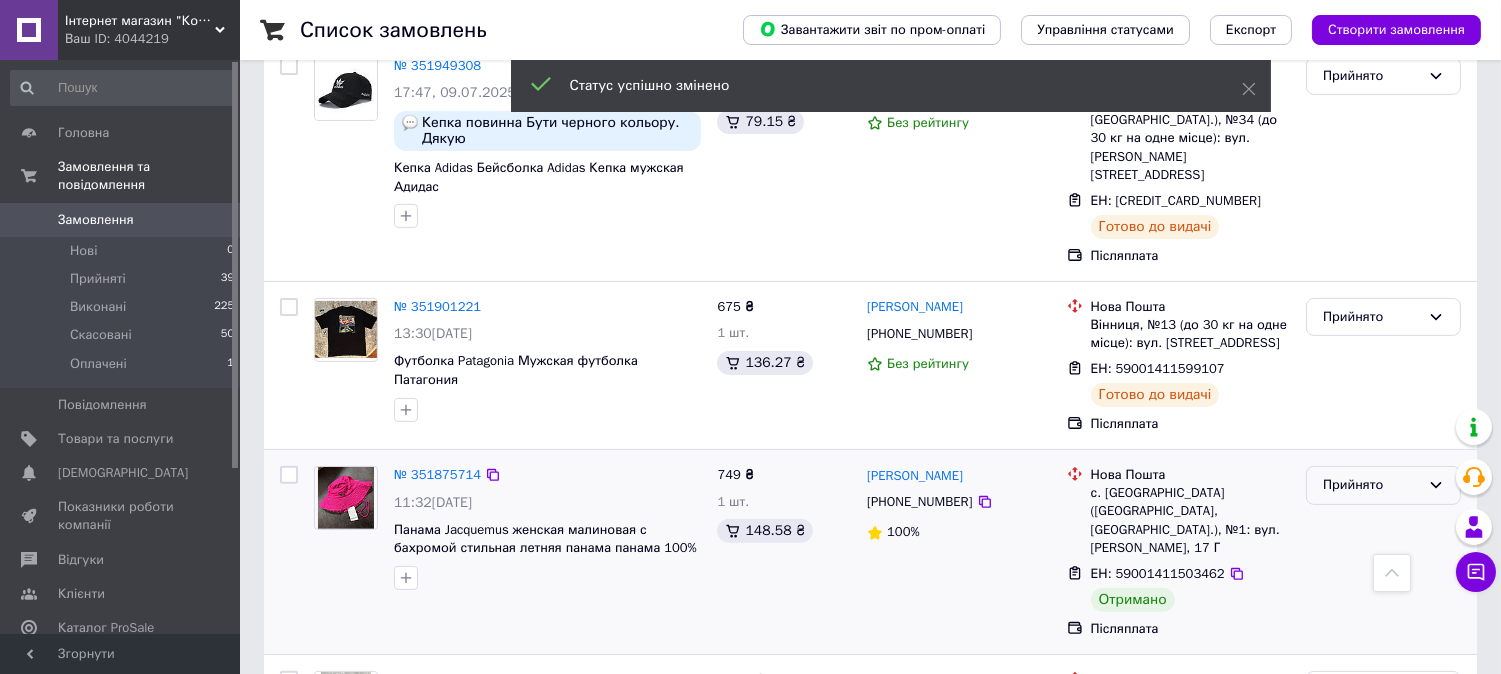 click on "Прийнято" at bounding box center (1383, 485) 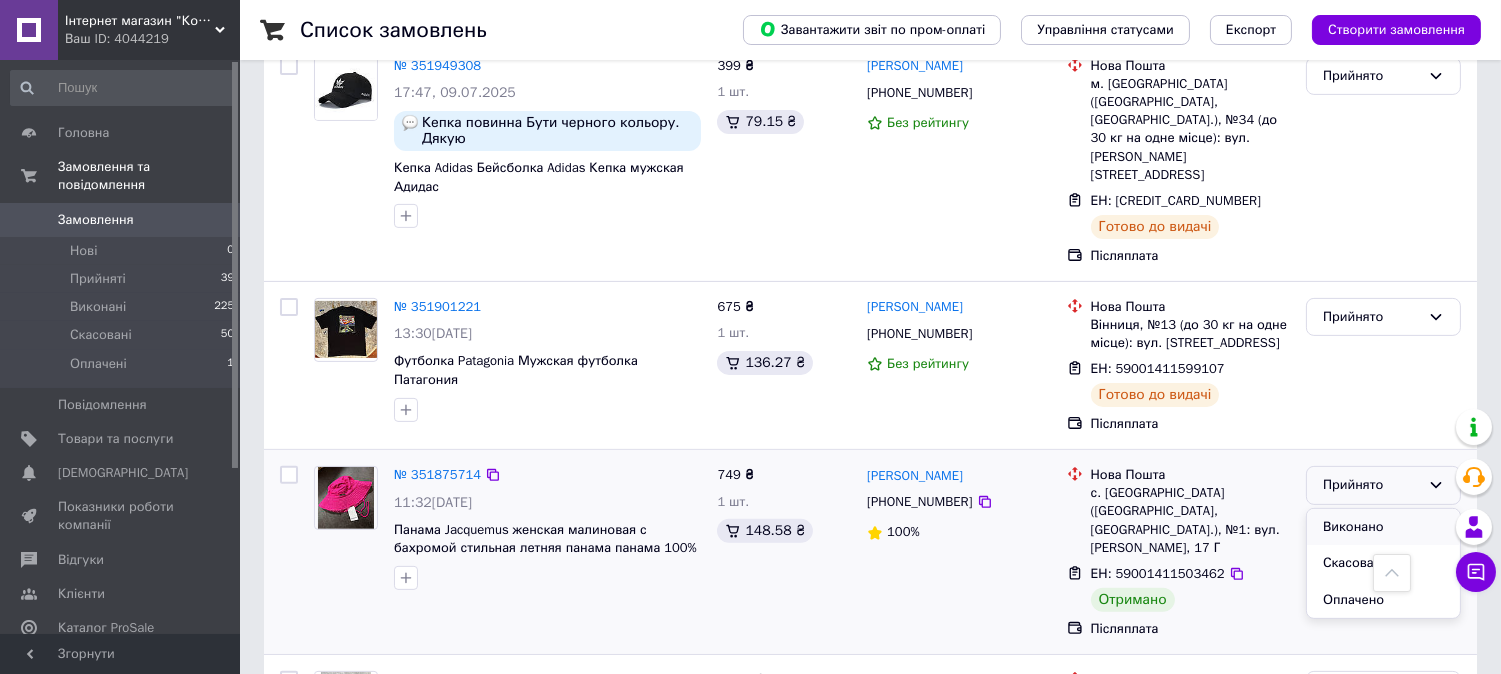 click on "Виконано" at bounding box center (1383, 527) 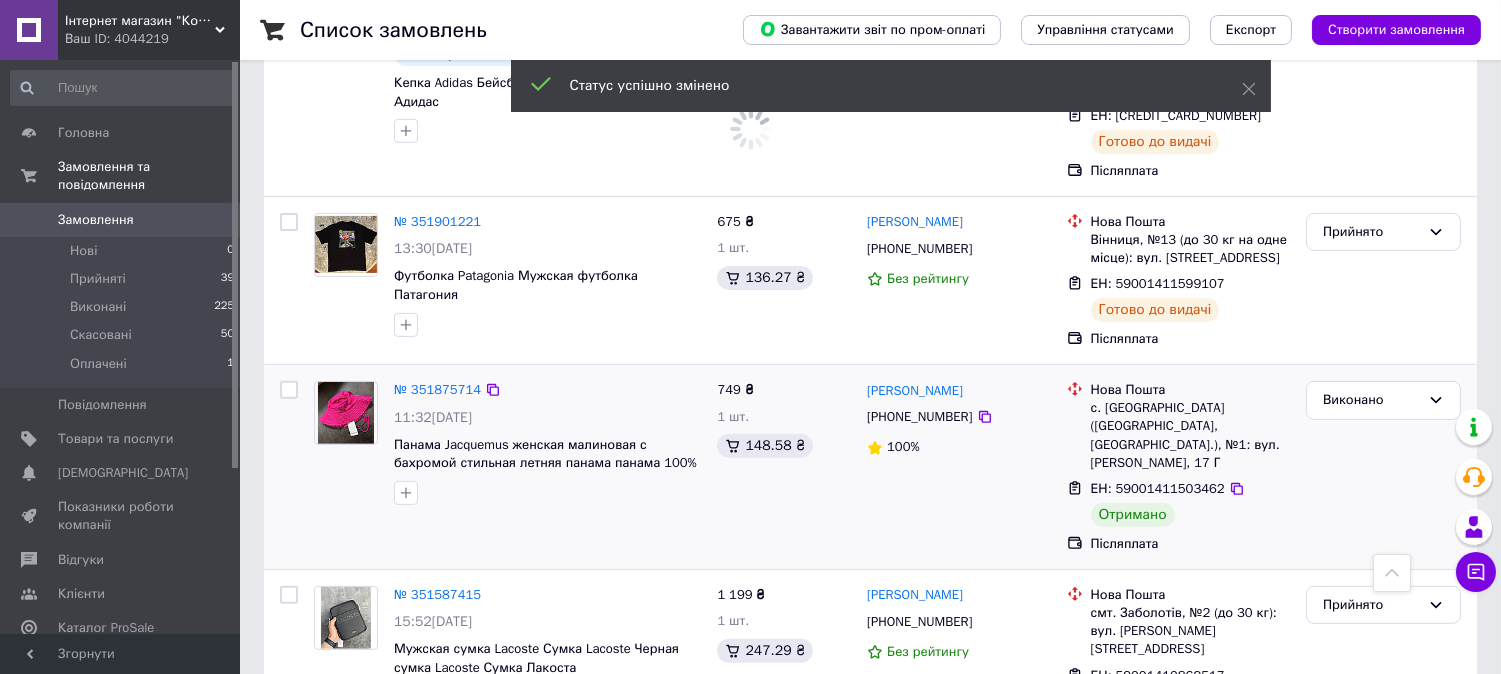 scroll, scrollTop: 1444, scrollLeft: 0, axis: vertical 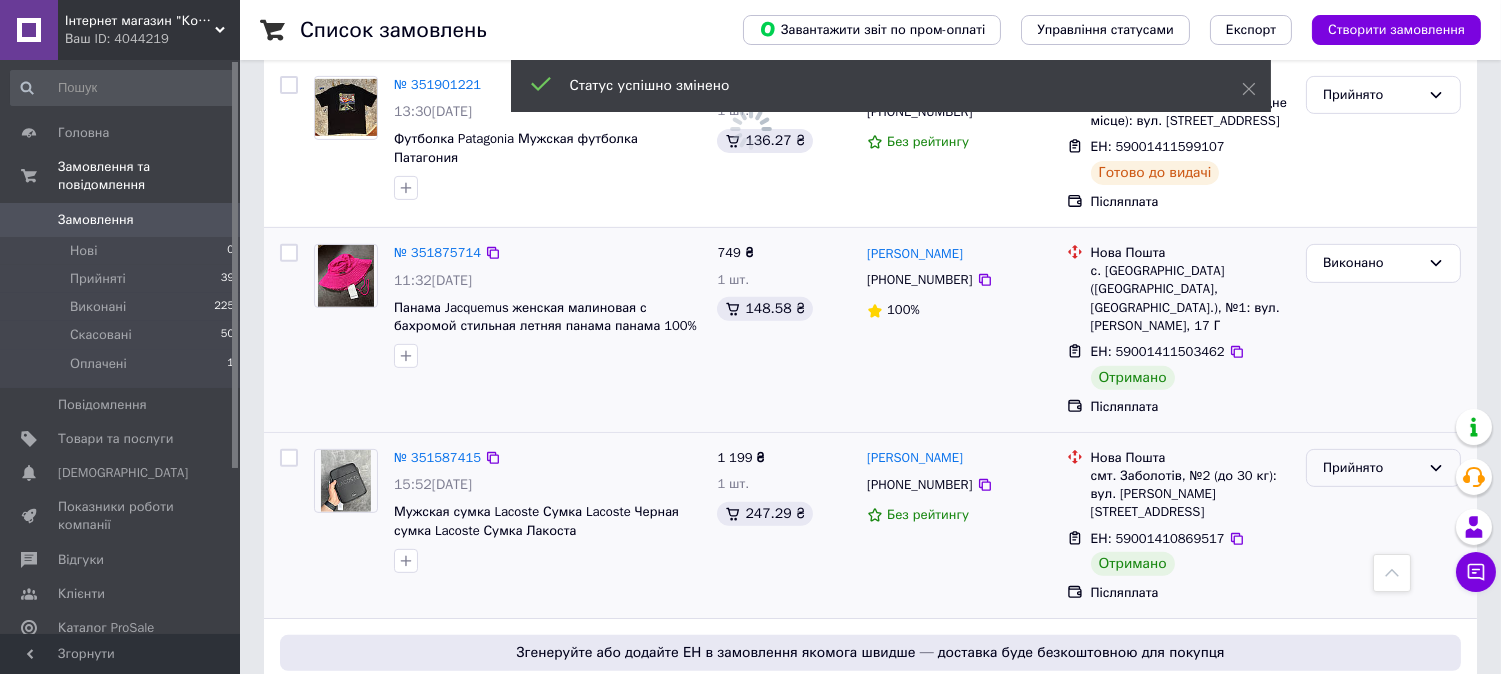 click on "Прийнято" at bounding box center (1371, 468) 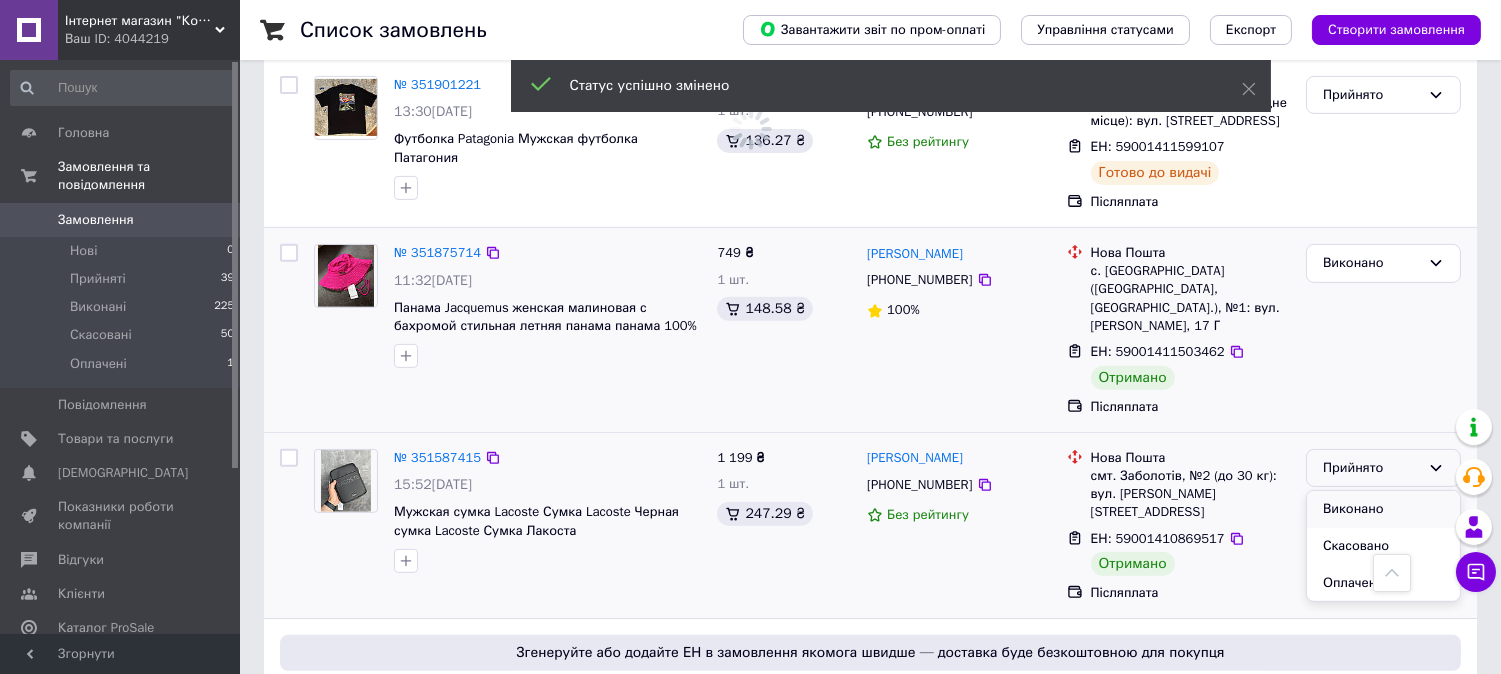 click on "Виконано" at bounding box center [1383, 509] 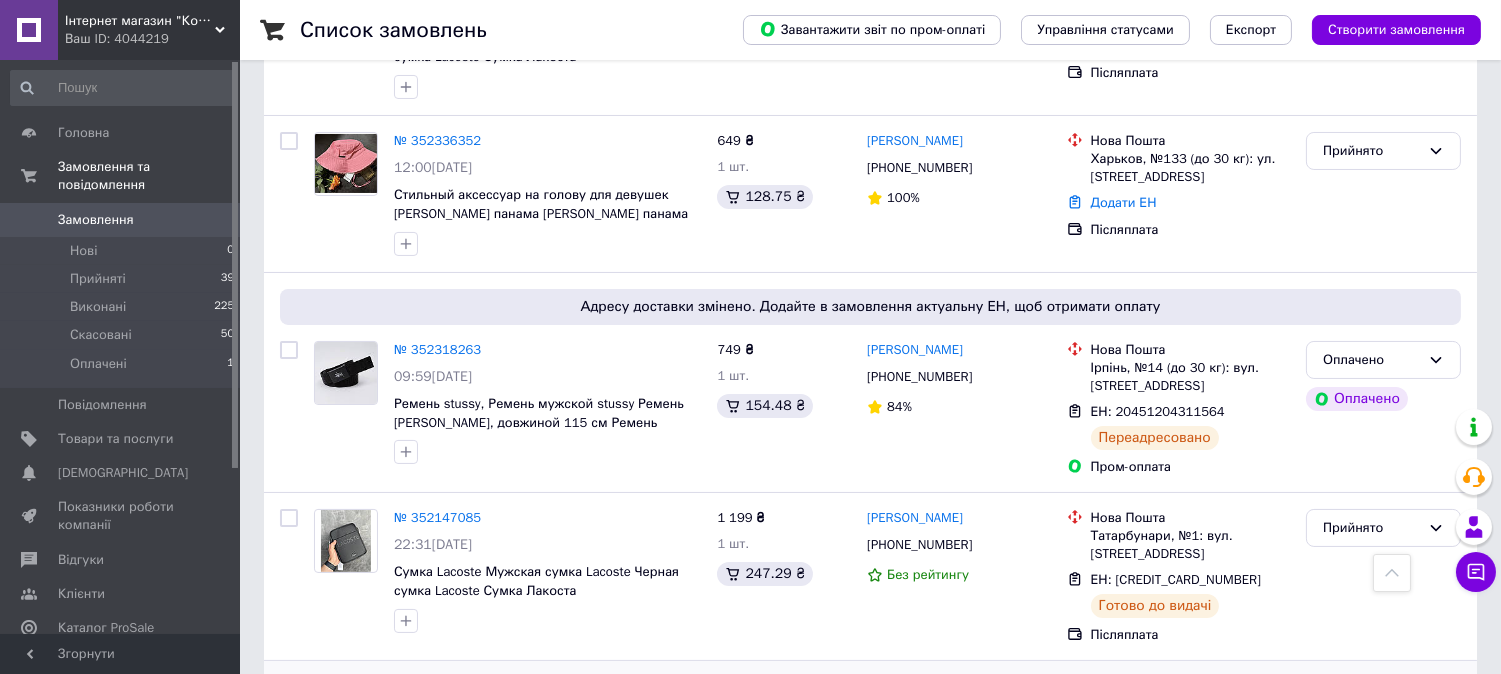 scroll, scrollTop: 333, scrollLeft: 0, axis: vertical 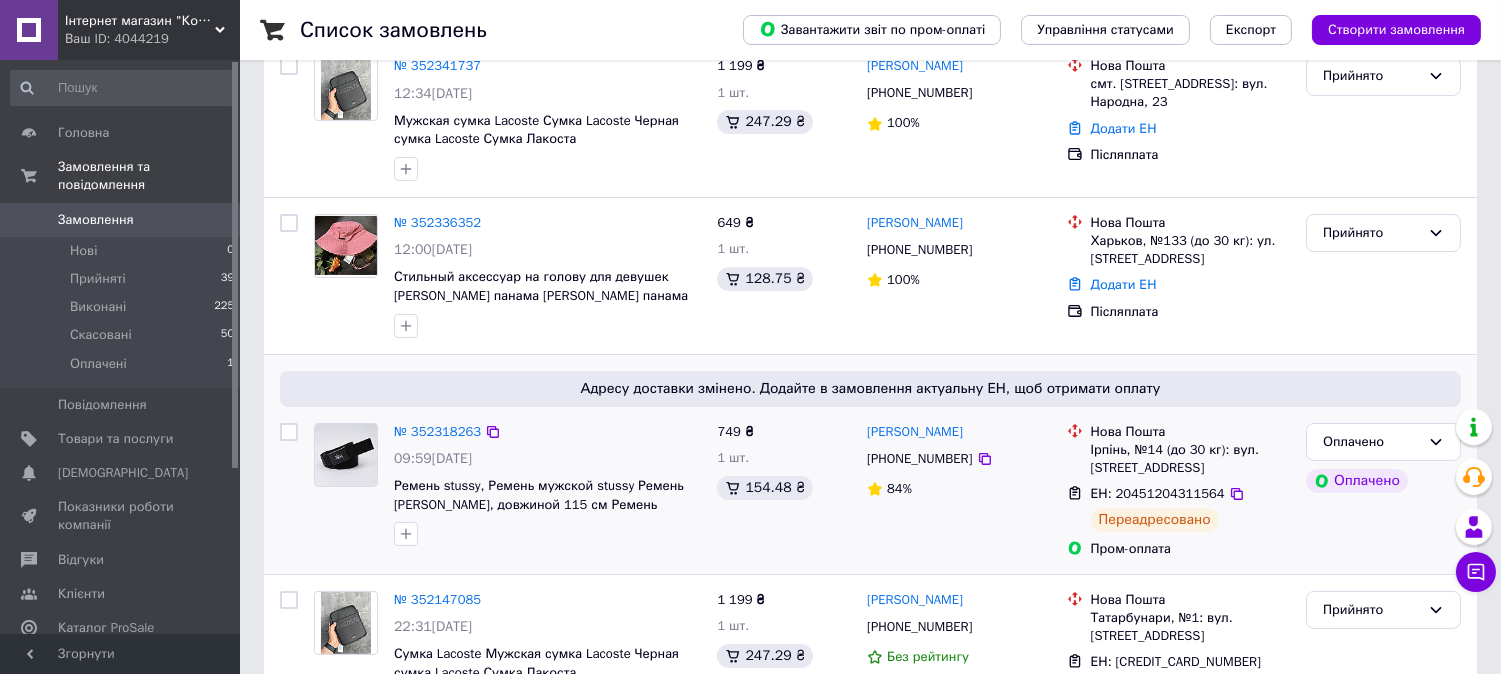 click on "Переадресовано" at bounding box center [1155, 520] 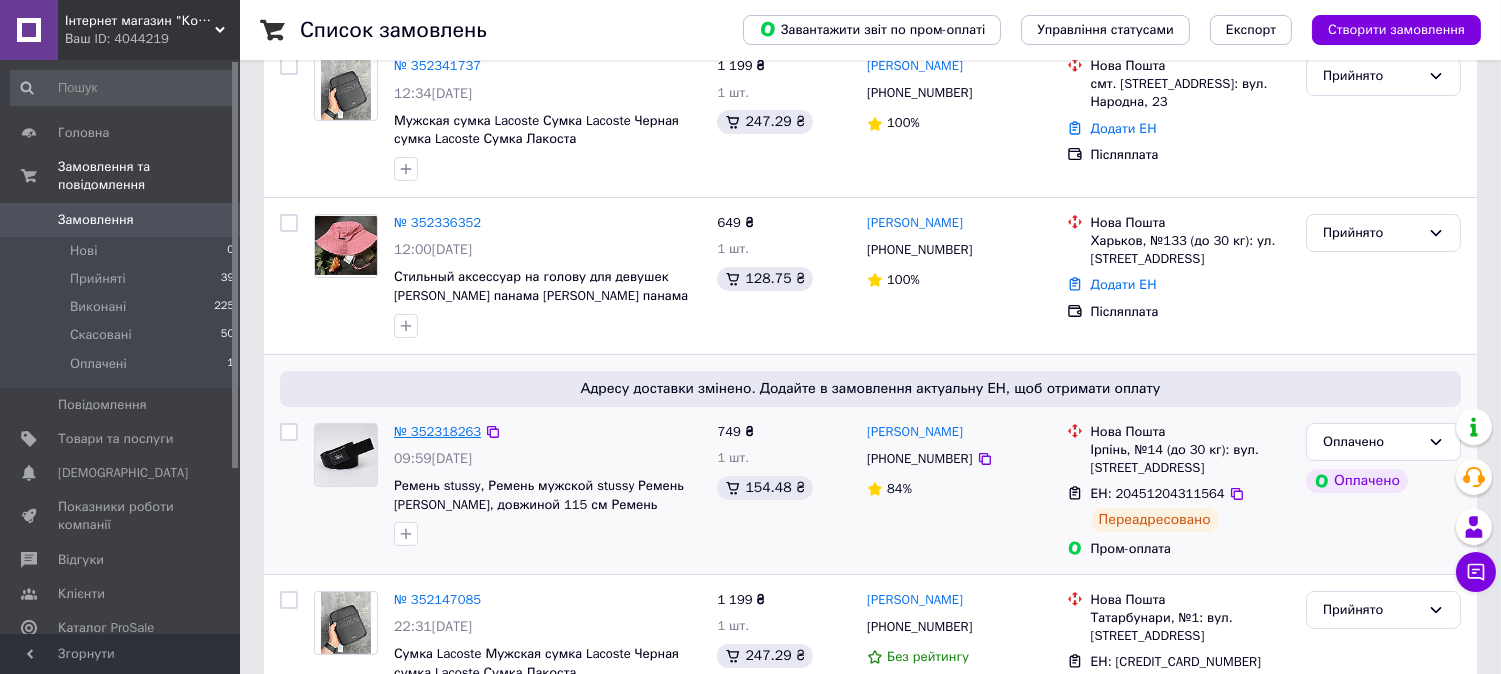 click on "№ 352318263" at bounding box center (437, 431) 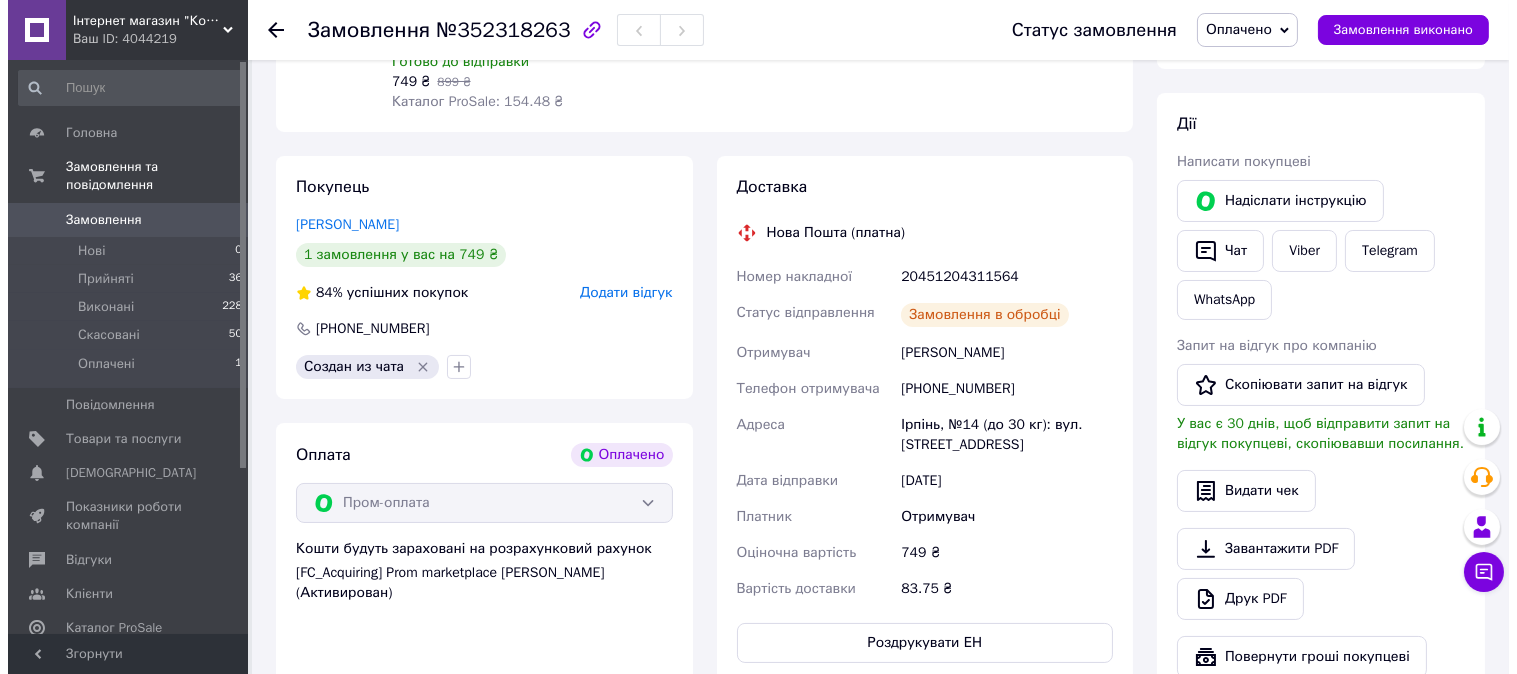 scroll, scrollTop: 444, scrollLeft: 0, axis: vertical 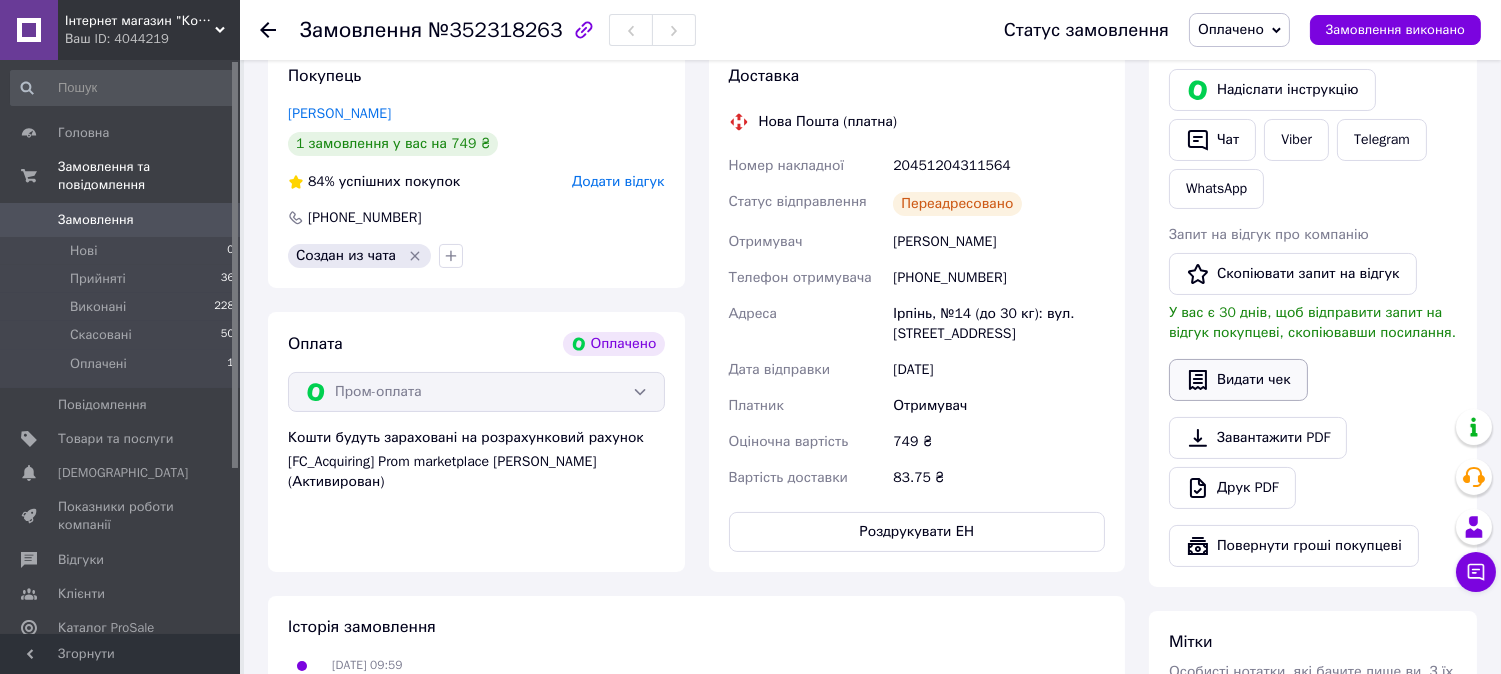 click on "Видати чек" at bounding box center [1238, 380] 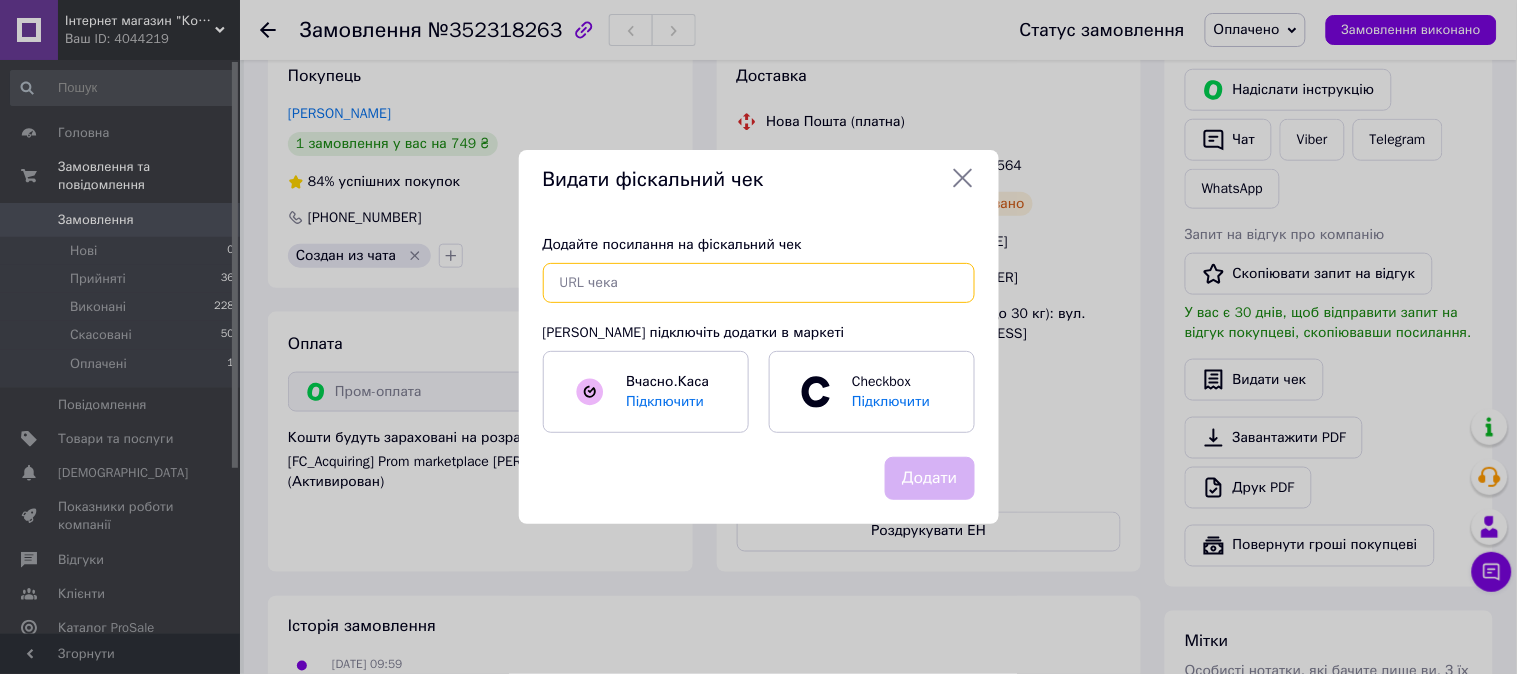 click at bounding box center [759, 283] 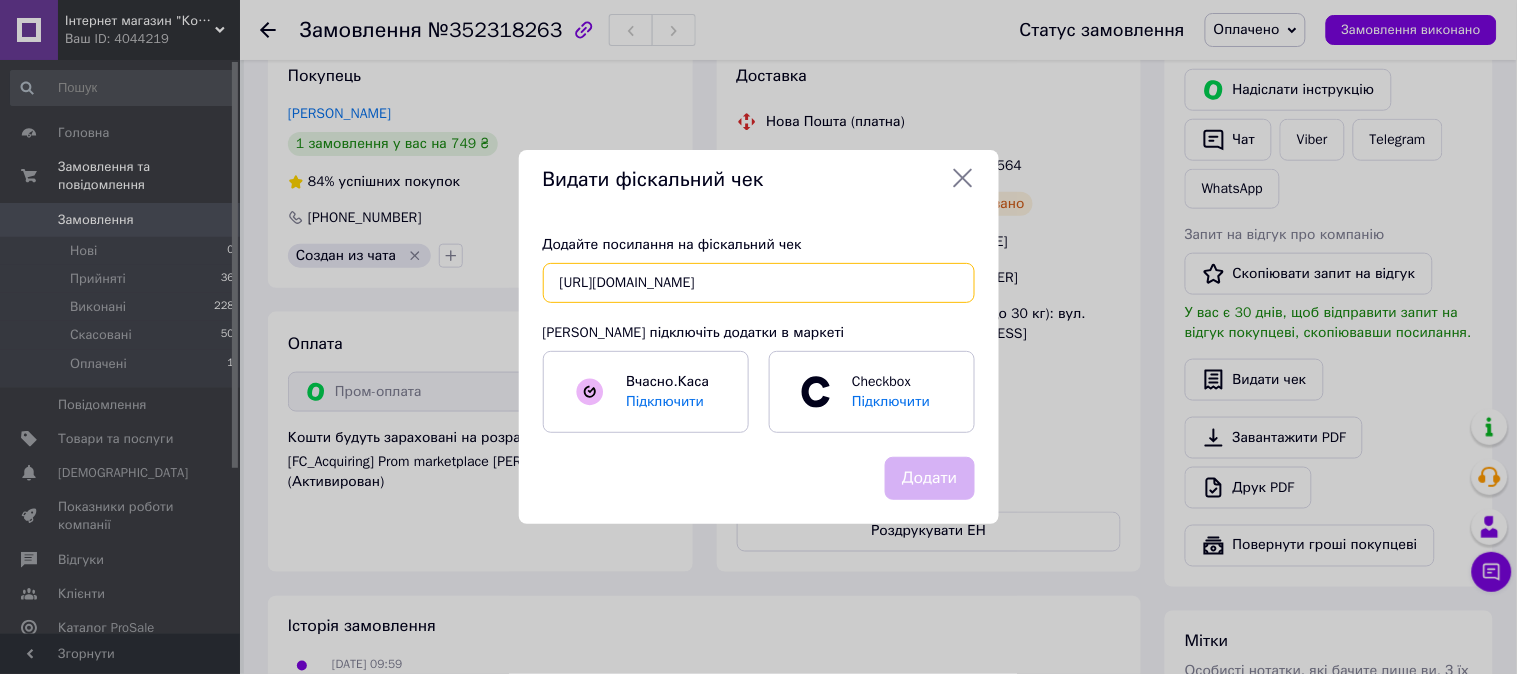 scroll, scrollTop: 0, scrollLeft: 24, axis: horizontal 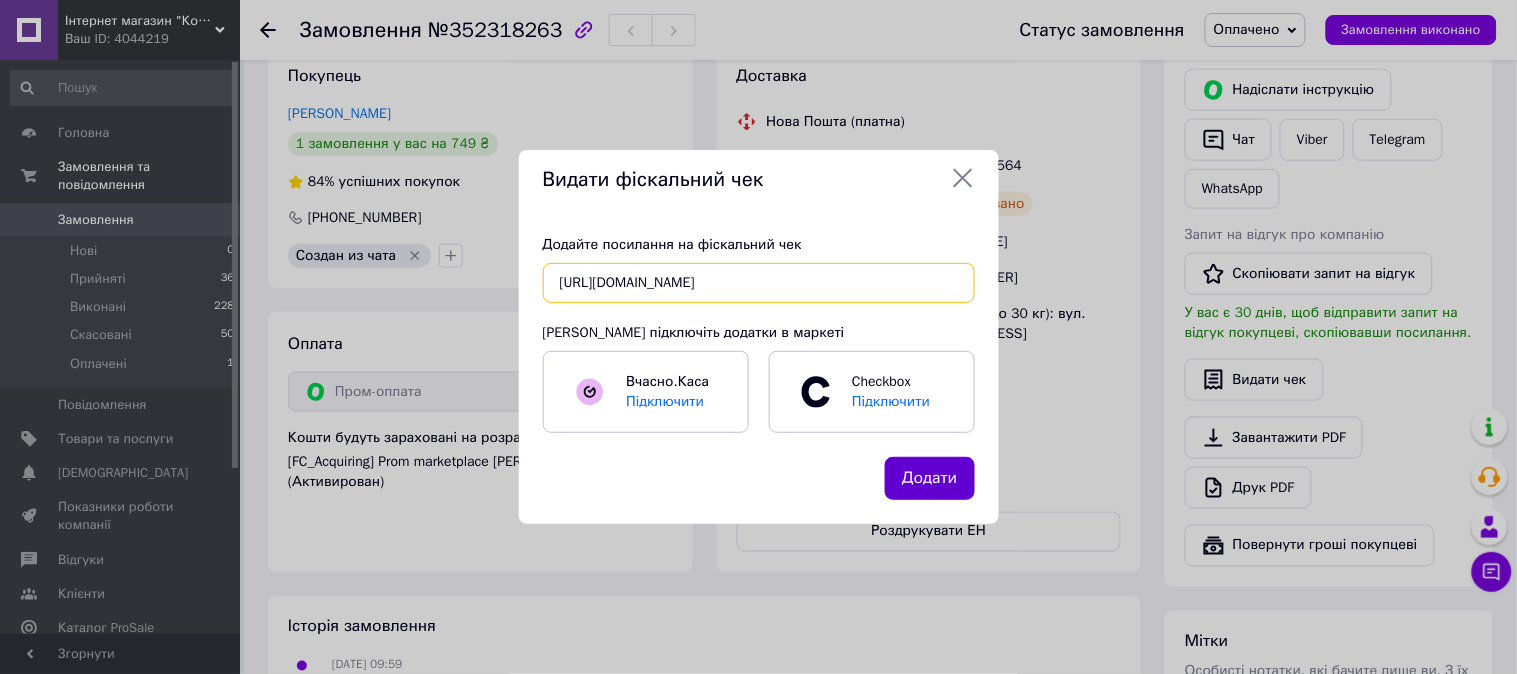 type on "[URL][DOMAIN_NAME]" 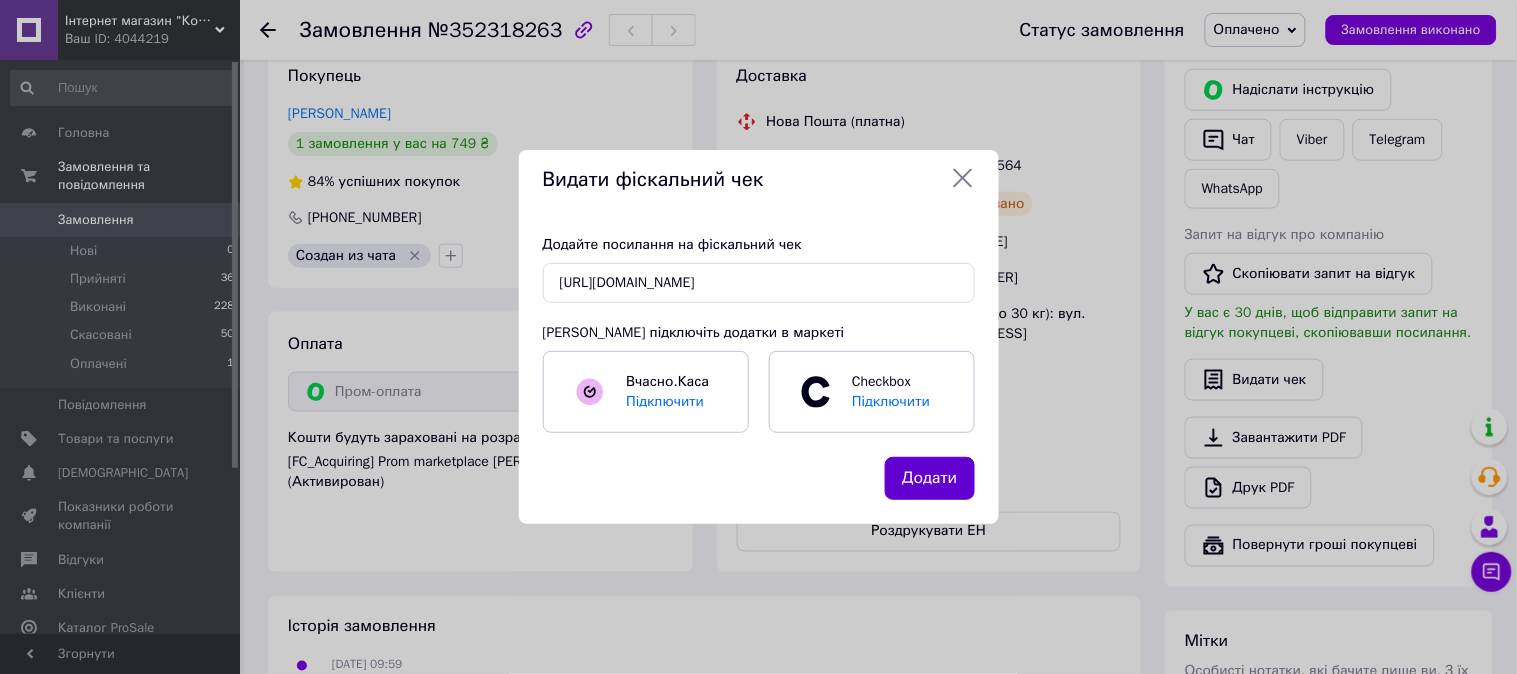 click on "Додати" at bounding box center [929, 478] 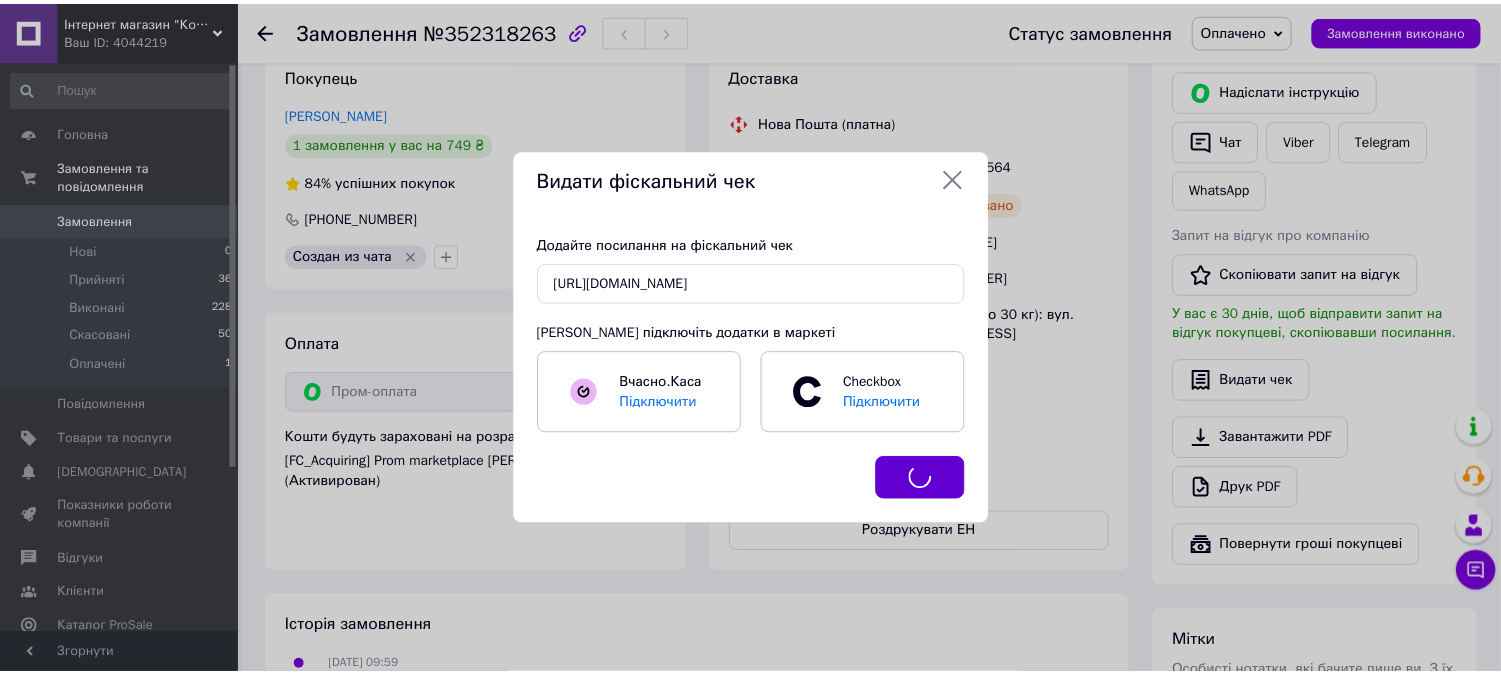 scroll, scrollTop: 0, scrollLeft: 0, axis: both 